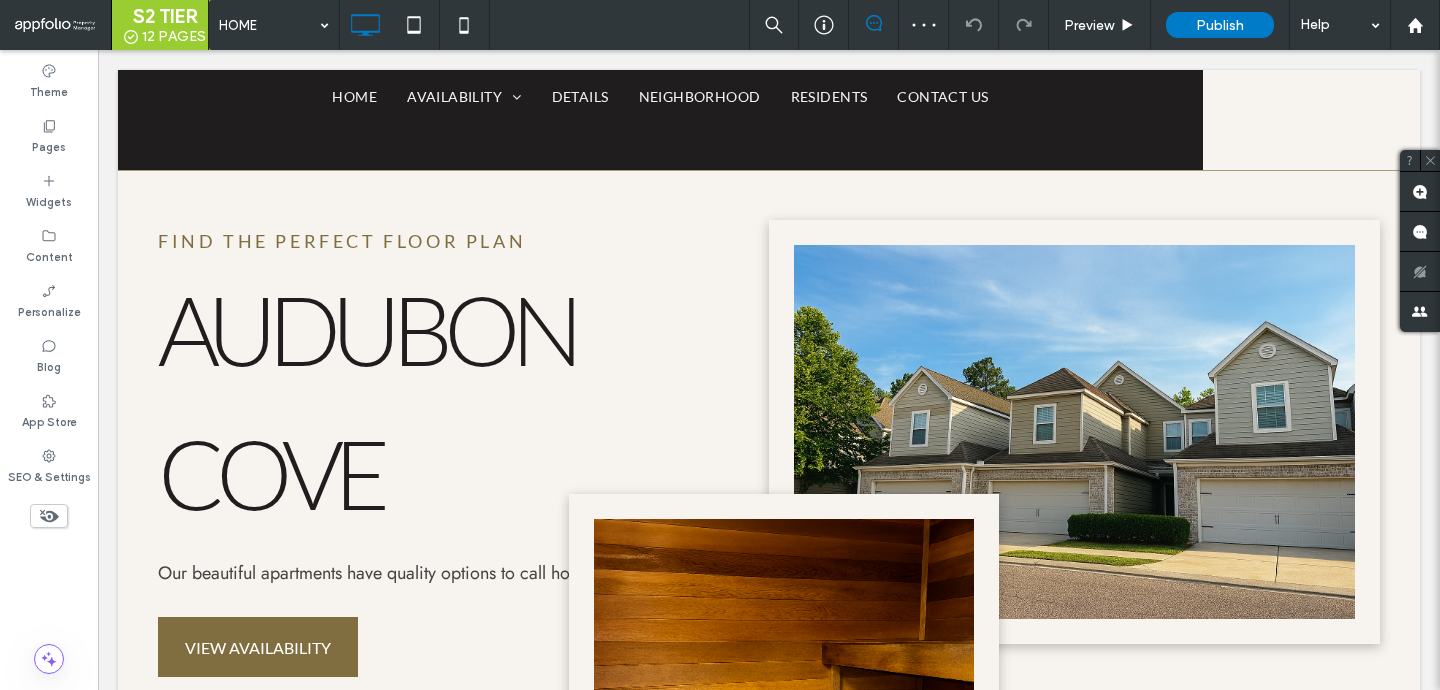 scroll, scrollTop: 0, scrollLeft: 0, axis: both 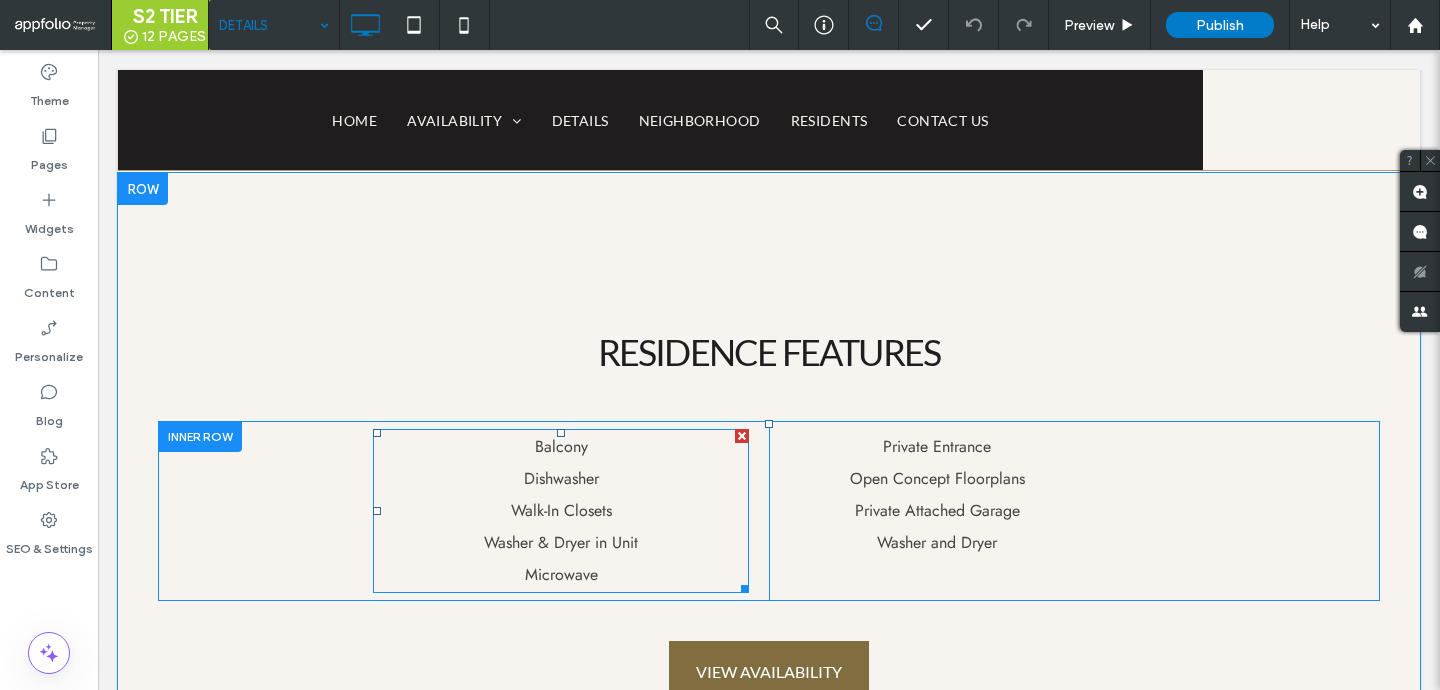 click on "Washer & Dryer in Unit" at bounding box center [561, 542] 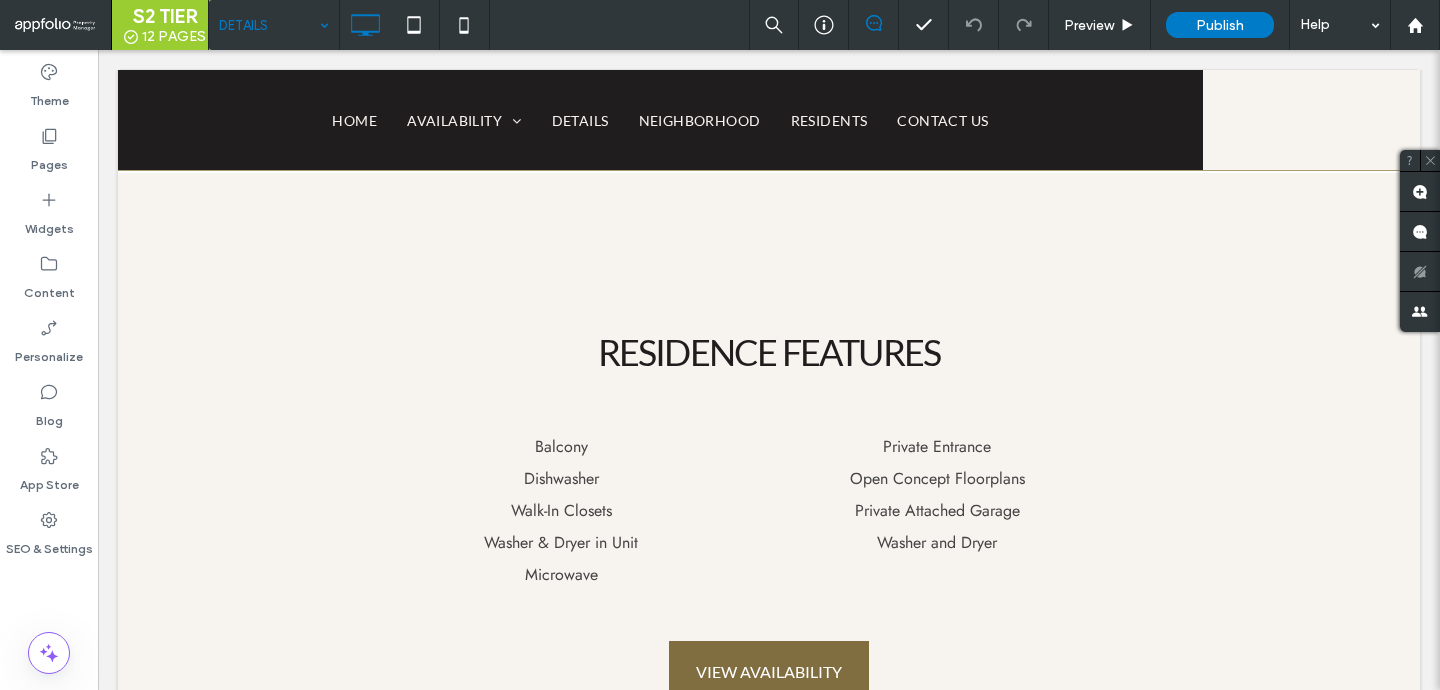 type on "****" 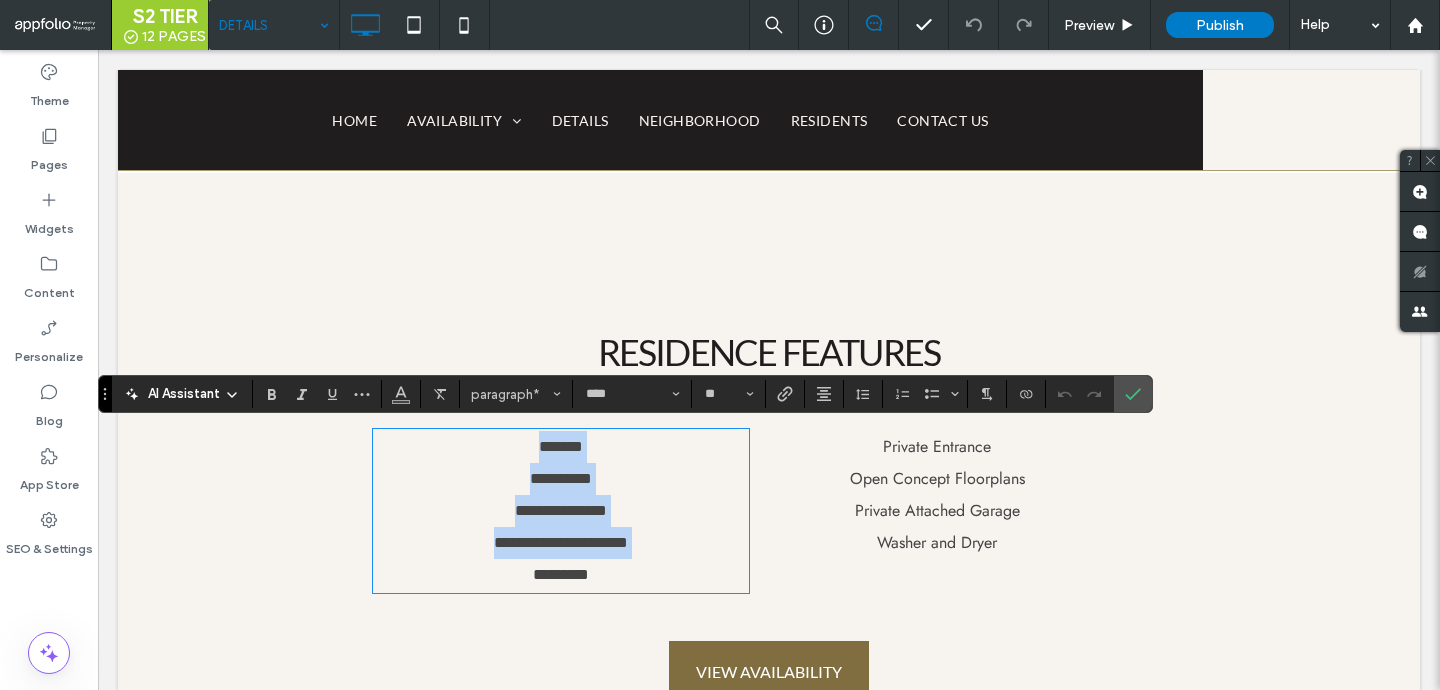 click on "**********" at bounding box center (561, 542) 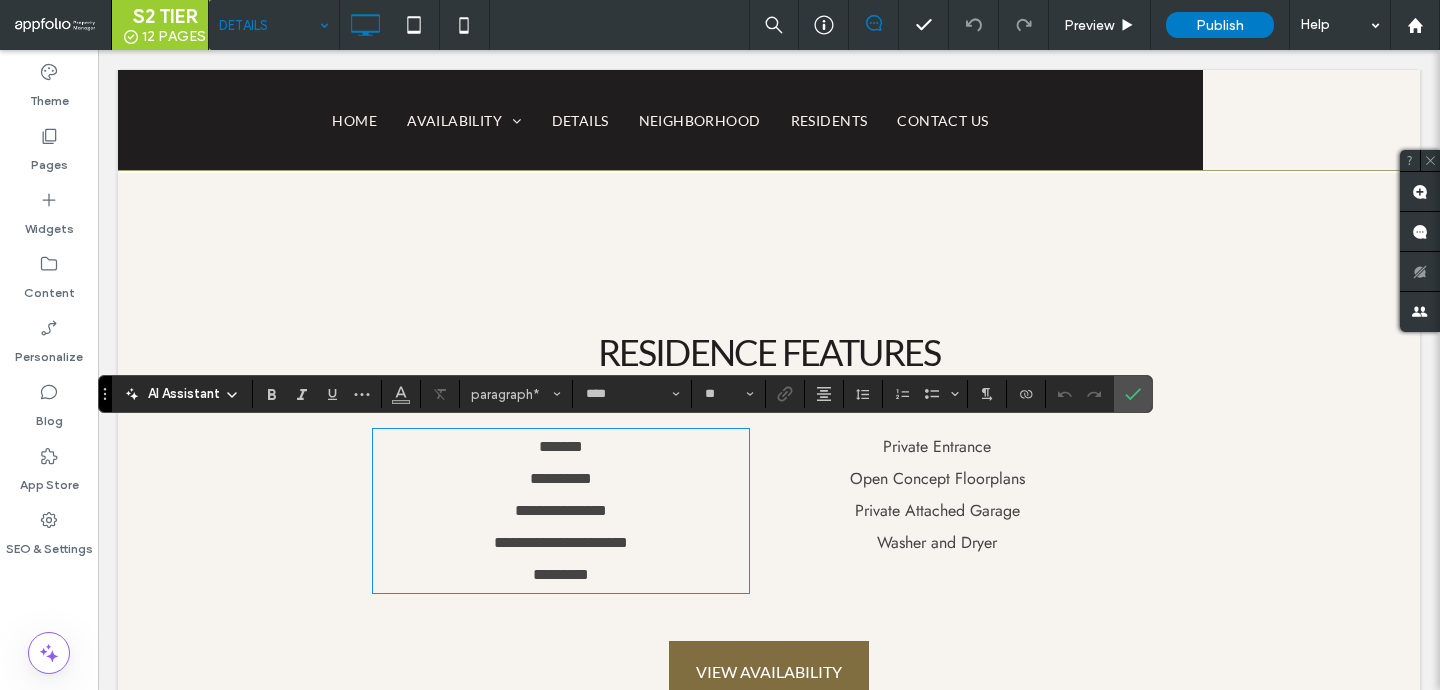 click on "**********" at bounding box center (561, 542) 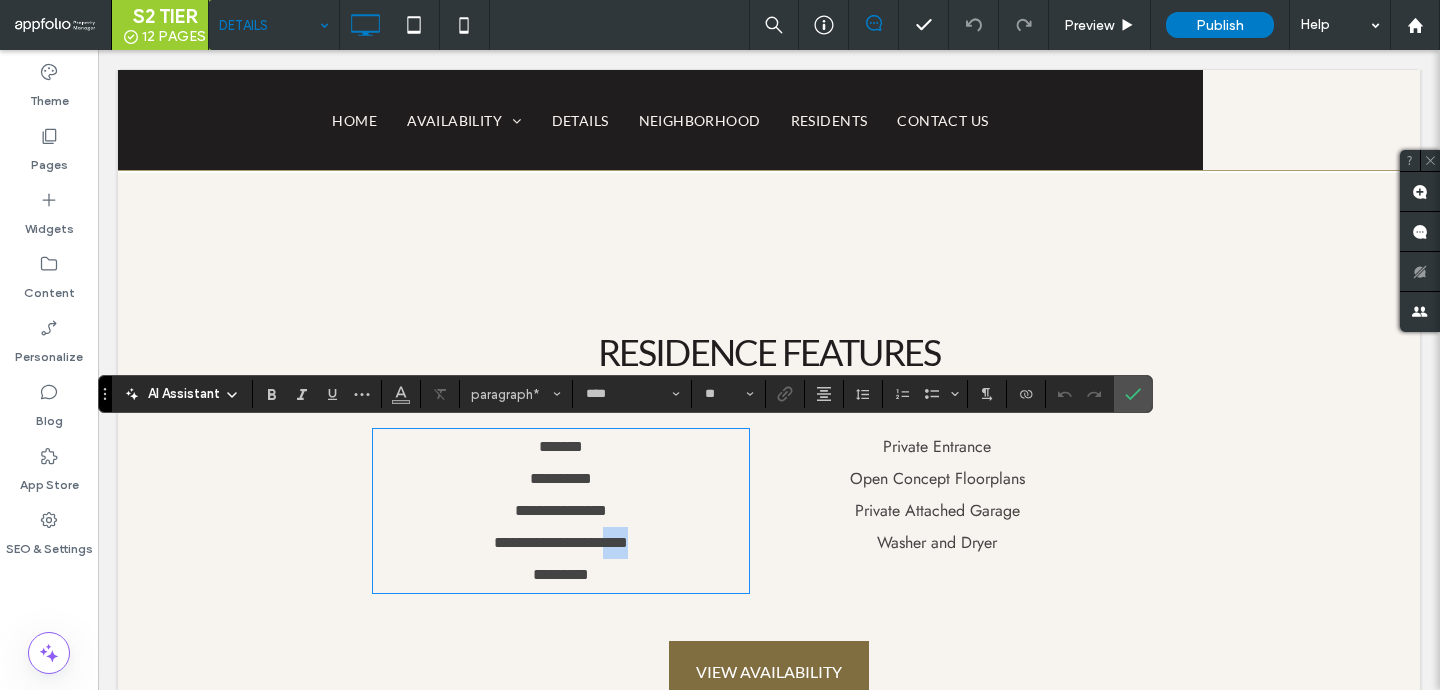 click on "**********" at bounding box center [561, 542] 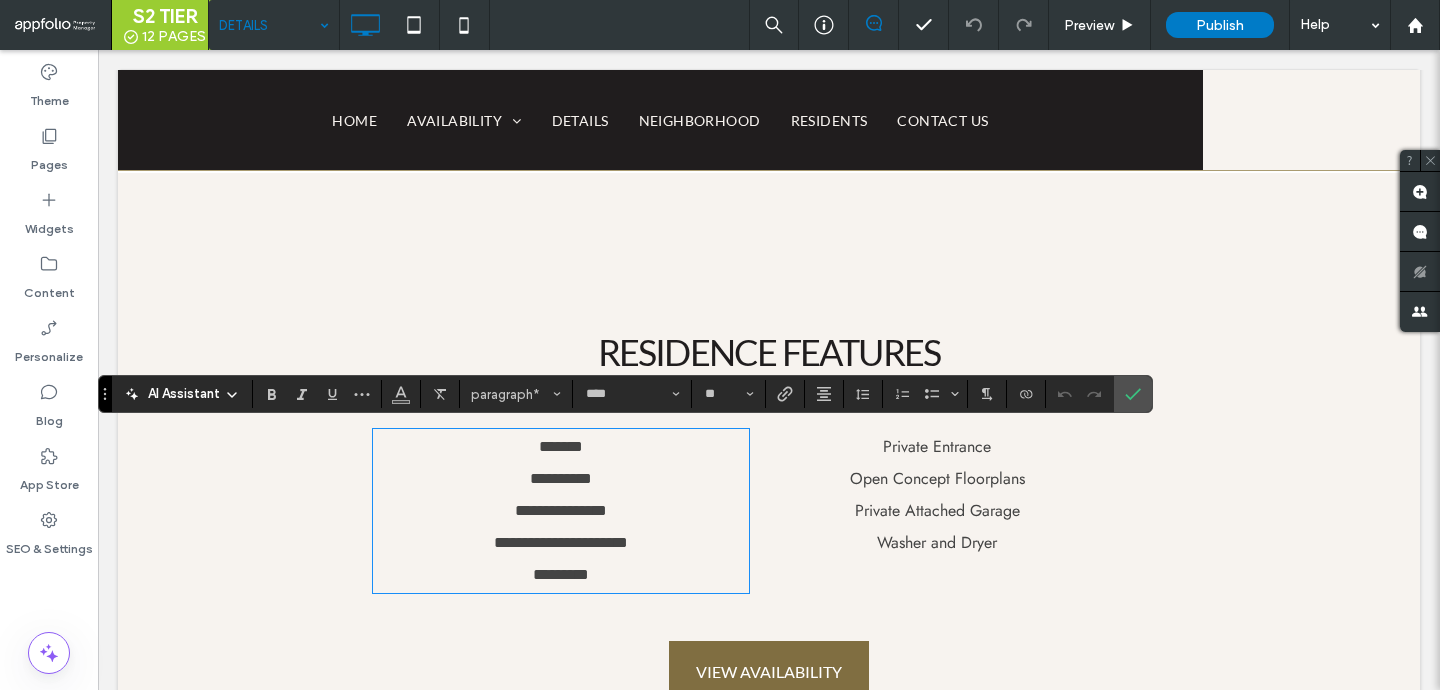 click on "*********" at bounding box center (561, 574) 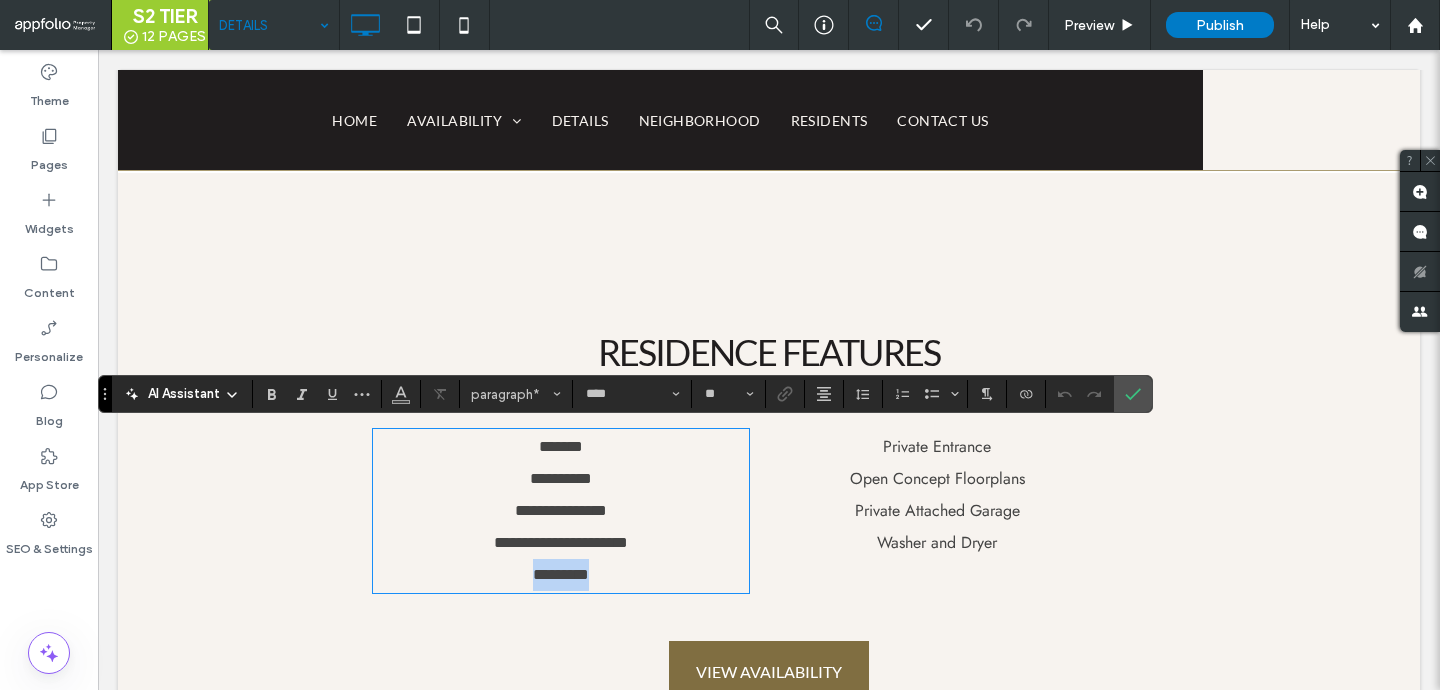 click on "*********" at bounding box center [561, 574] 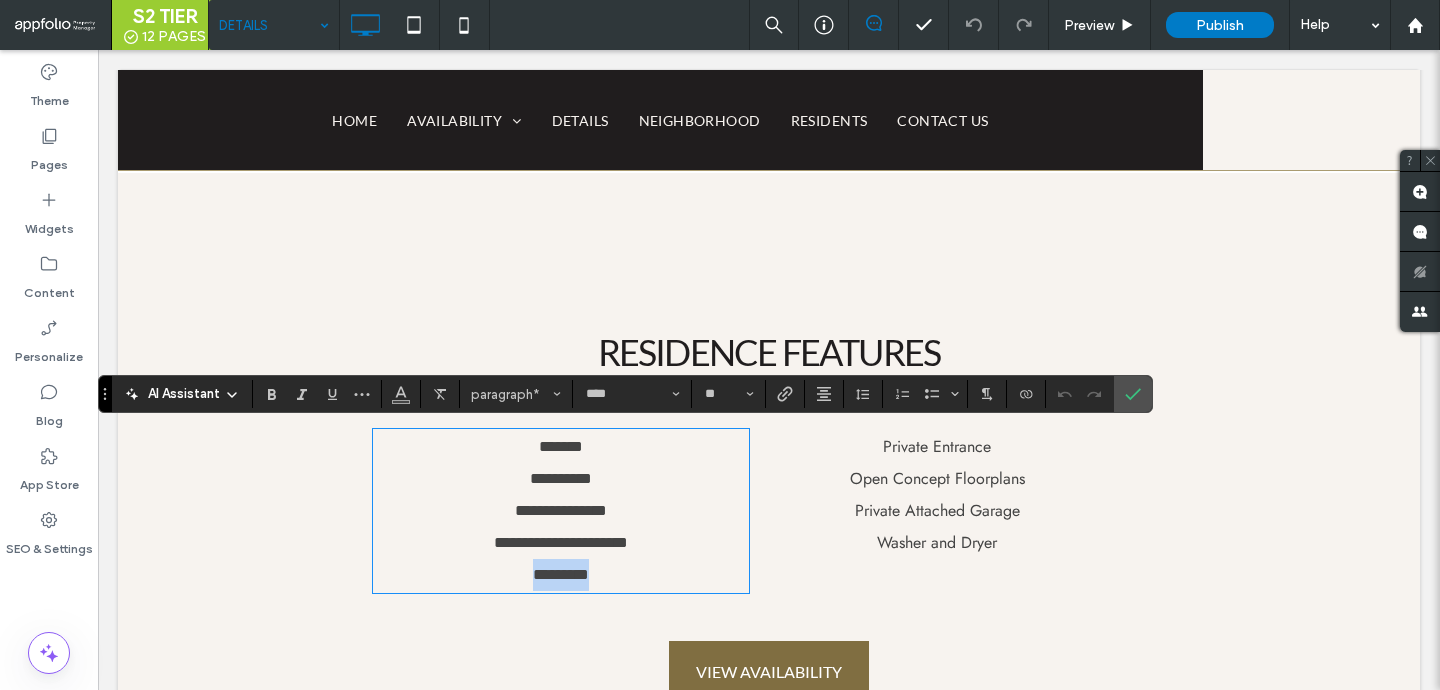 type 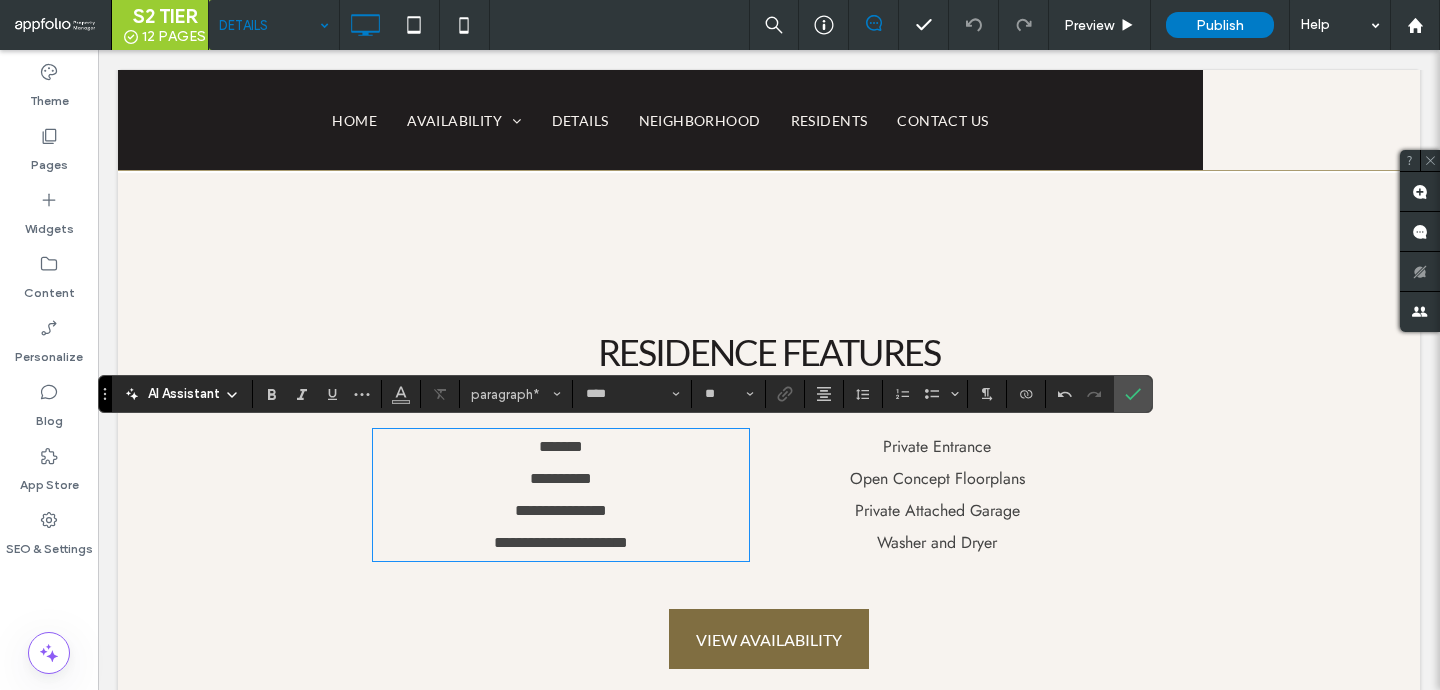 click on "Washer and Dryer" at bounding box center [937, 542] 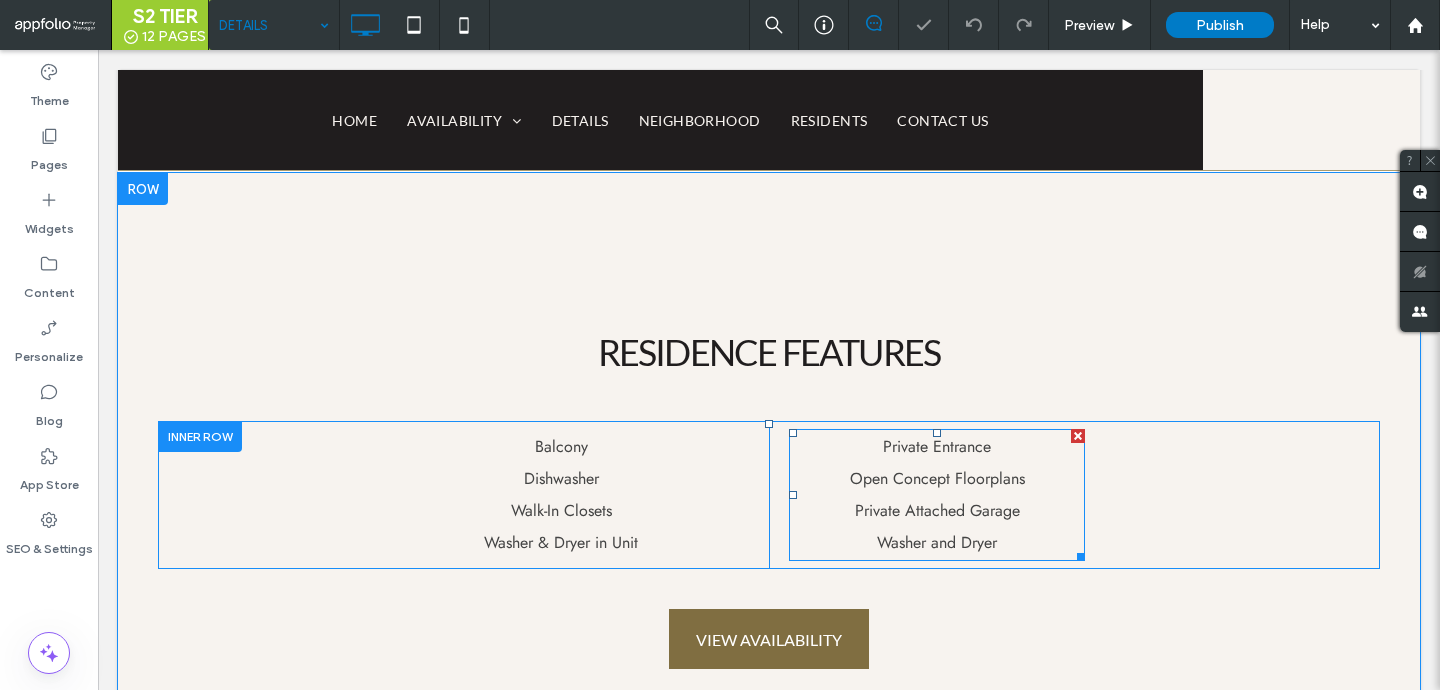 click on "Washer and Dryer" at bounding box center (937, 542) 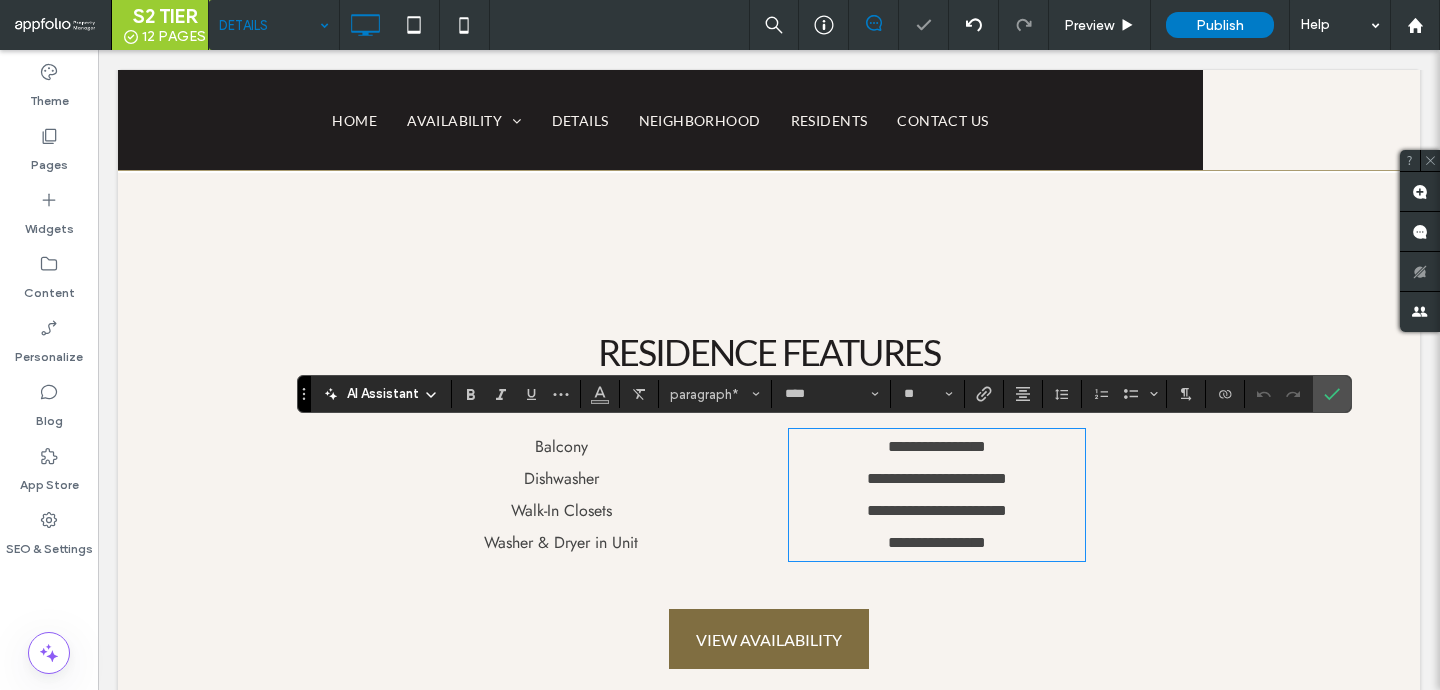 click on "[FIRST] [LAST] [LAST] [LAST]
Click To Paste" at bounding box center [1069, 495] 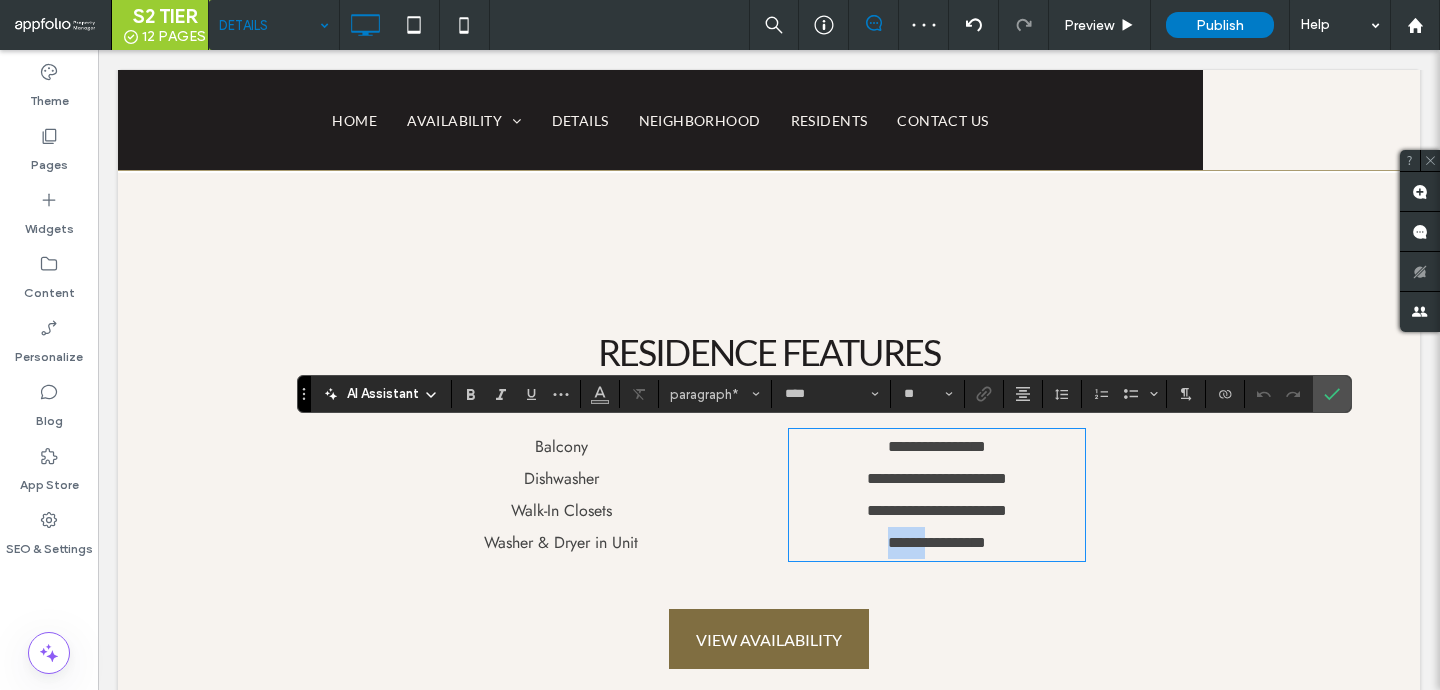 click on "**********" at bounding box center [937, 542] 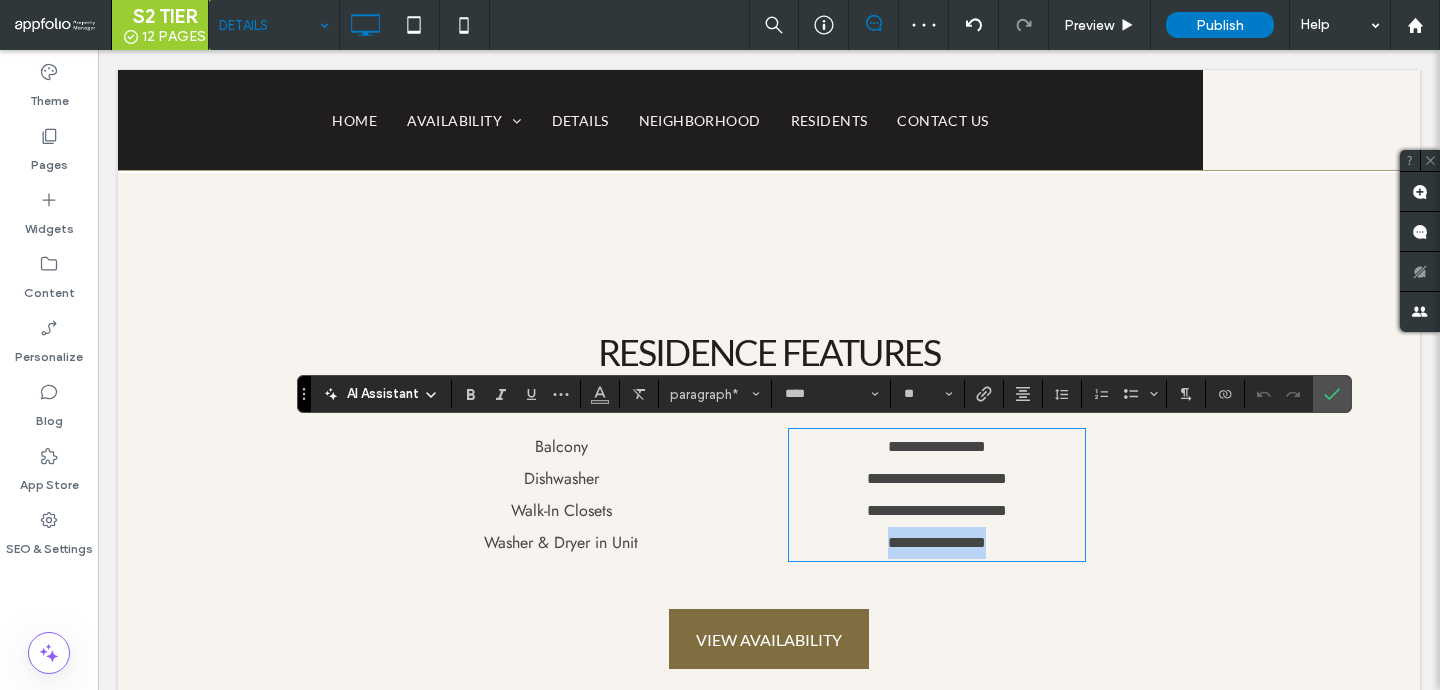 click on "**********" at bounding box center (937, 542) 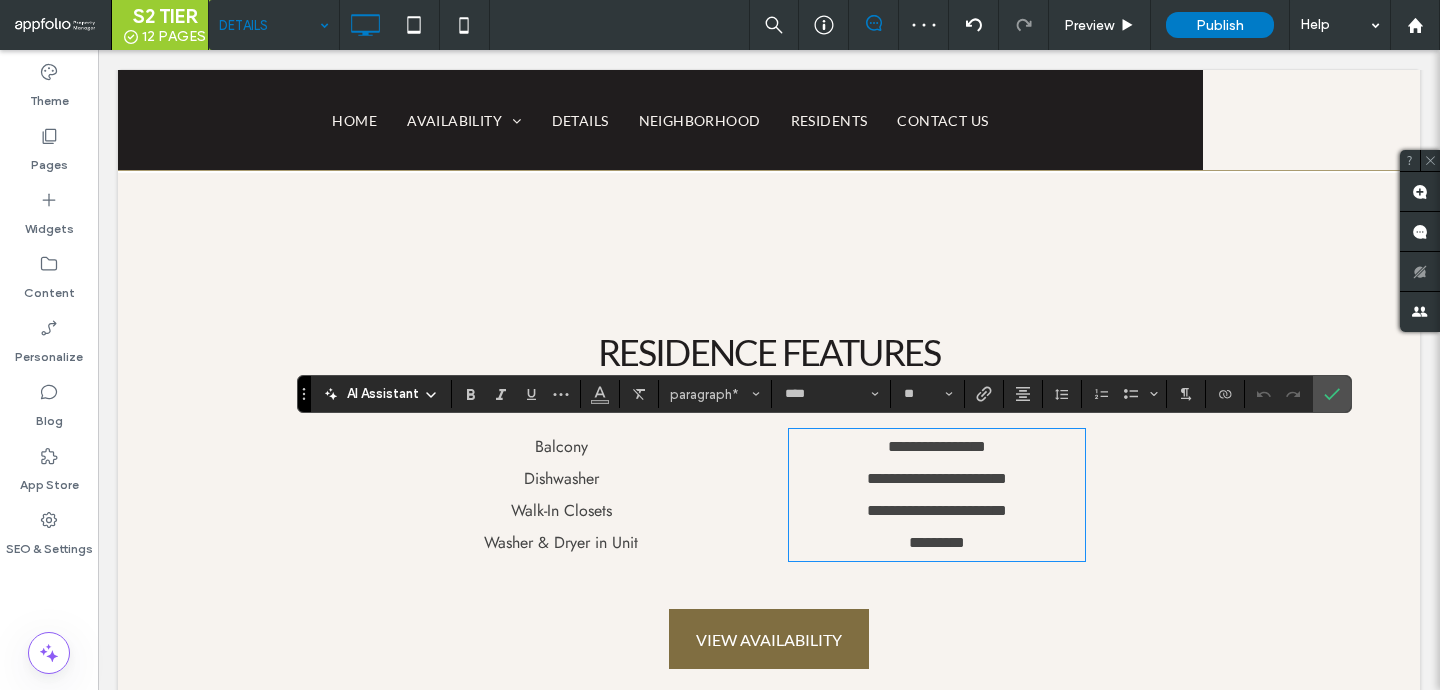 scroll, scrollTop: 0, scrollLeft: 0, axis: both 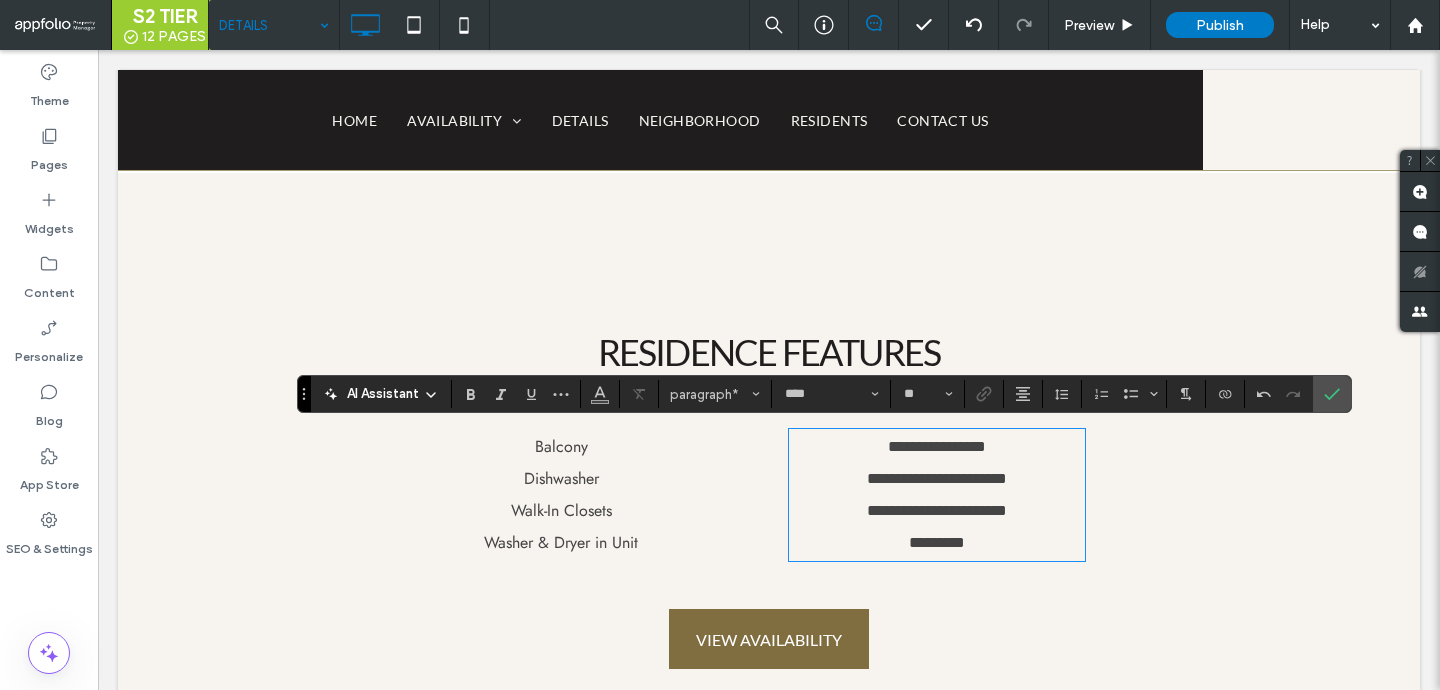 click on "**********" at bounding box center (937, 447) 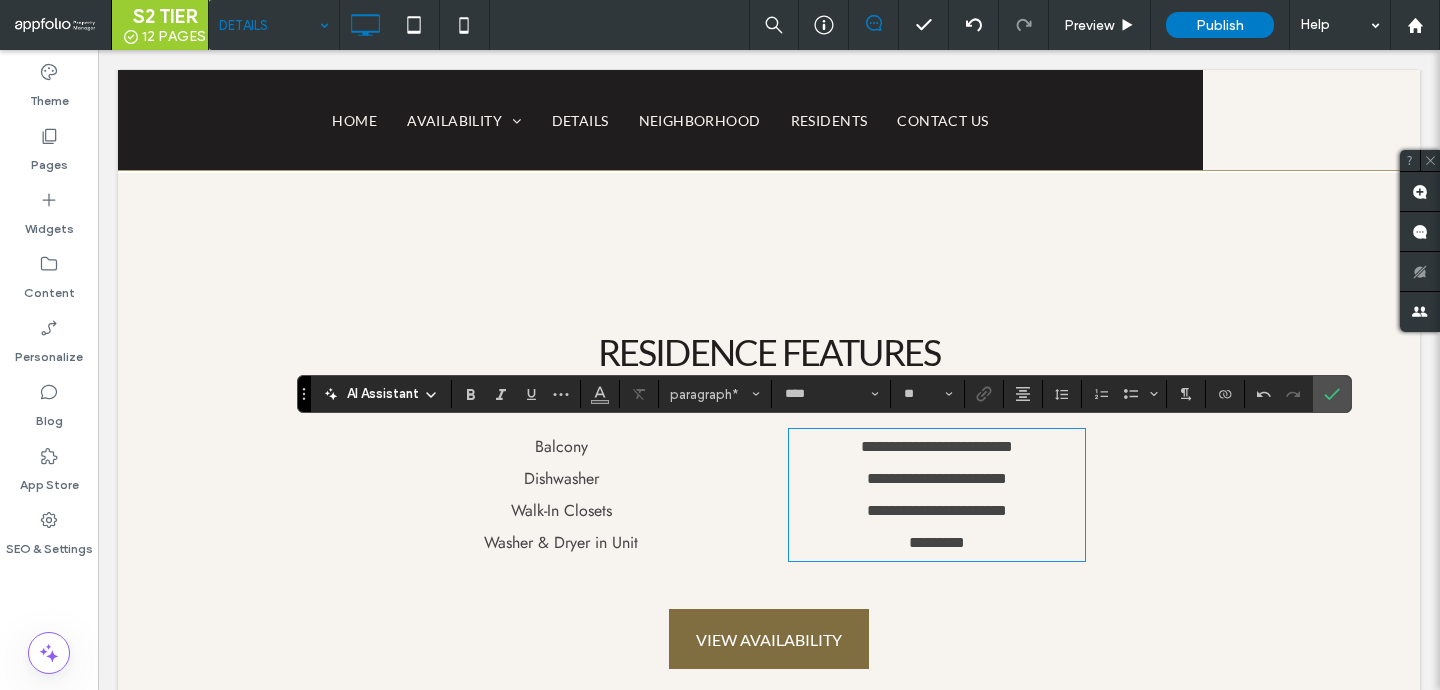 scroll, scrollTop: 0, scrollLeft: 0, axis: both 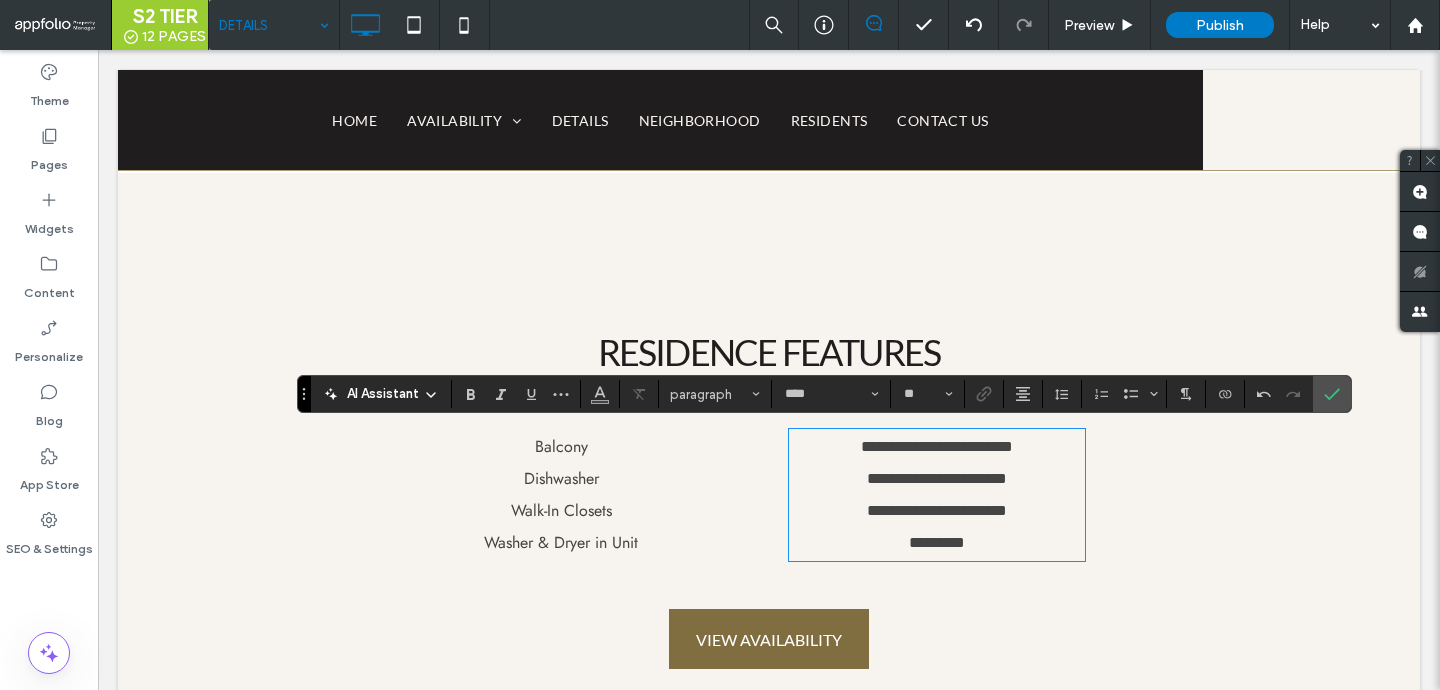 click on "**********" at bounding box center [937, 446] 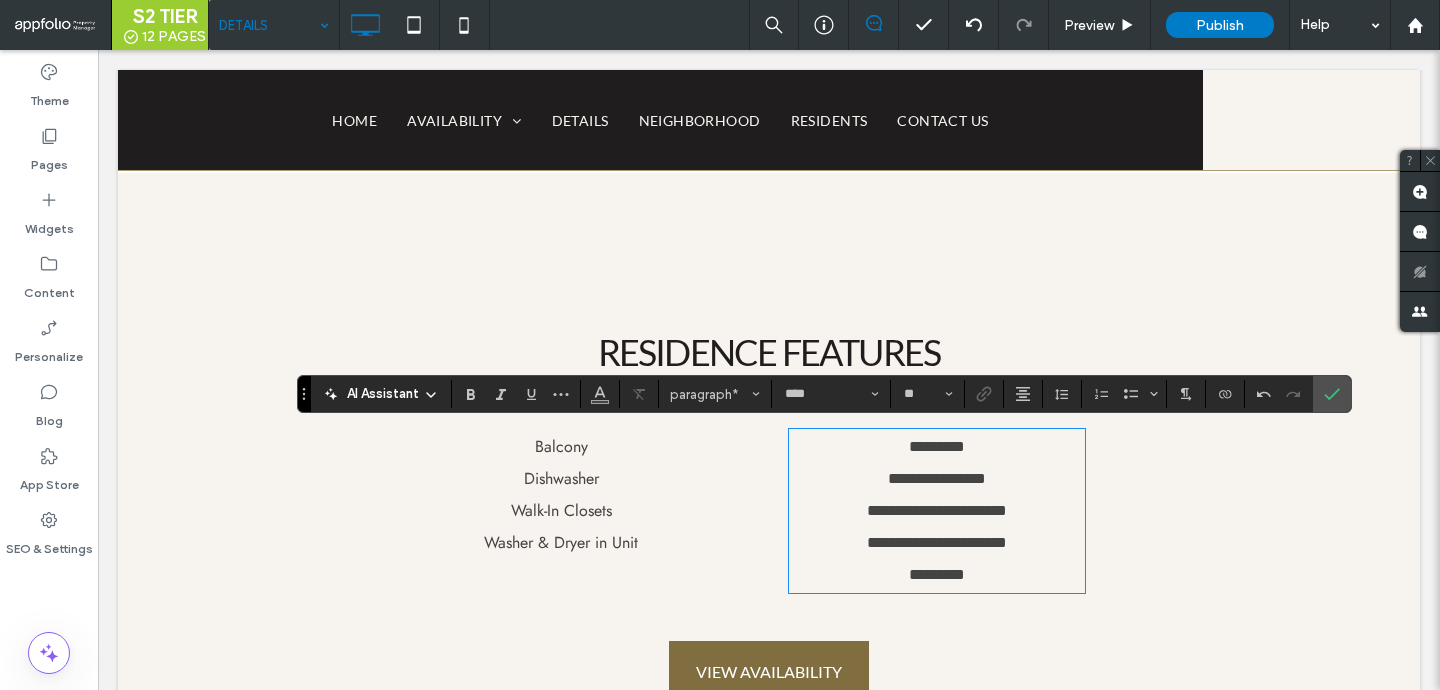 click on "*********" at bounding box center (937, 574) 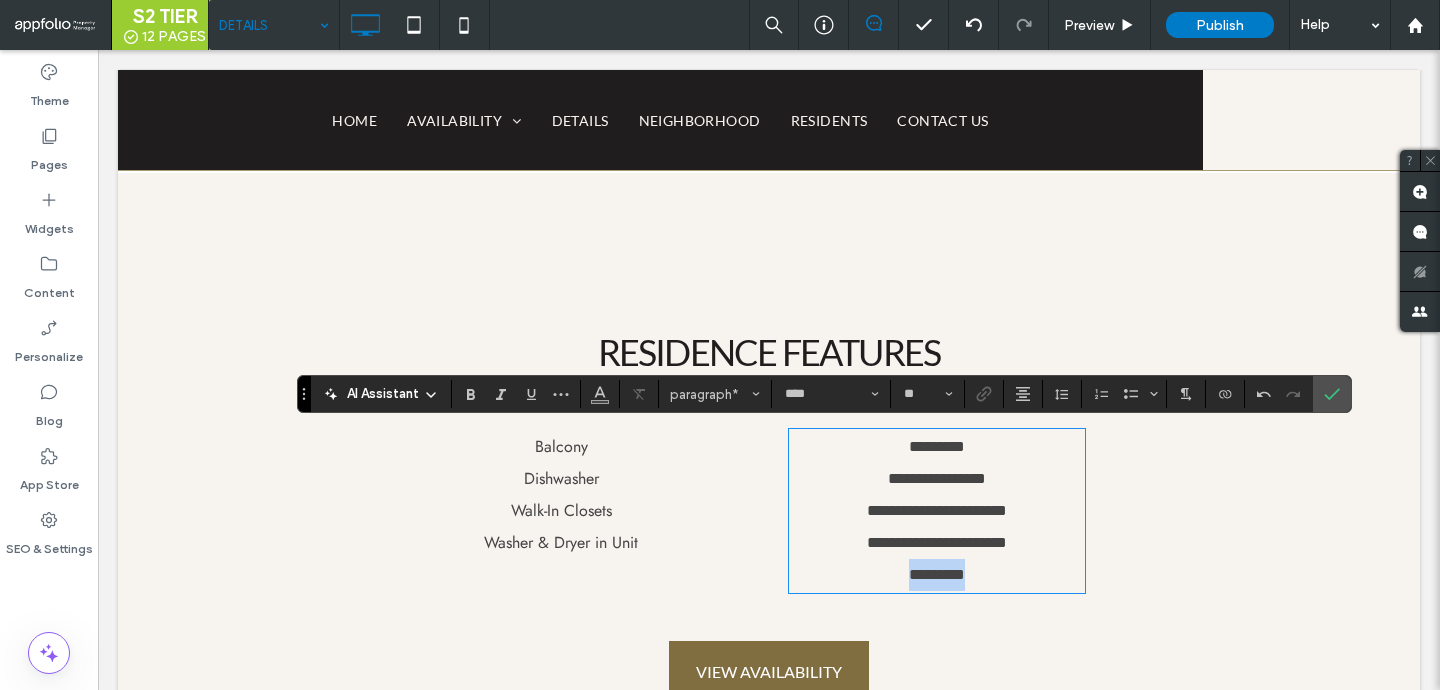 click on "*********" at bounding box center [937, 574] 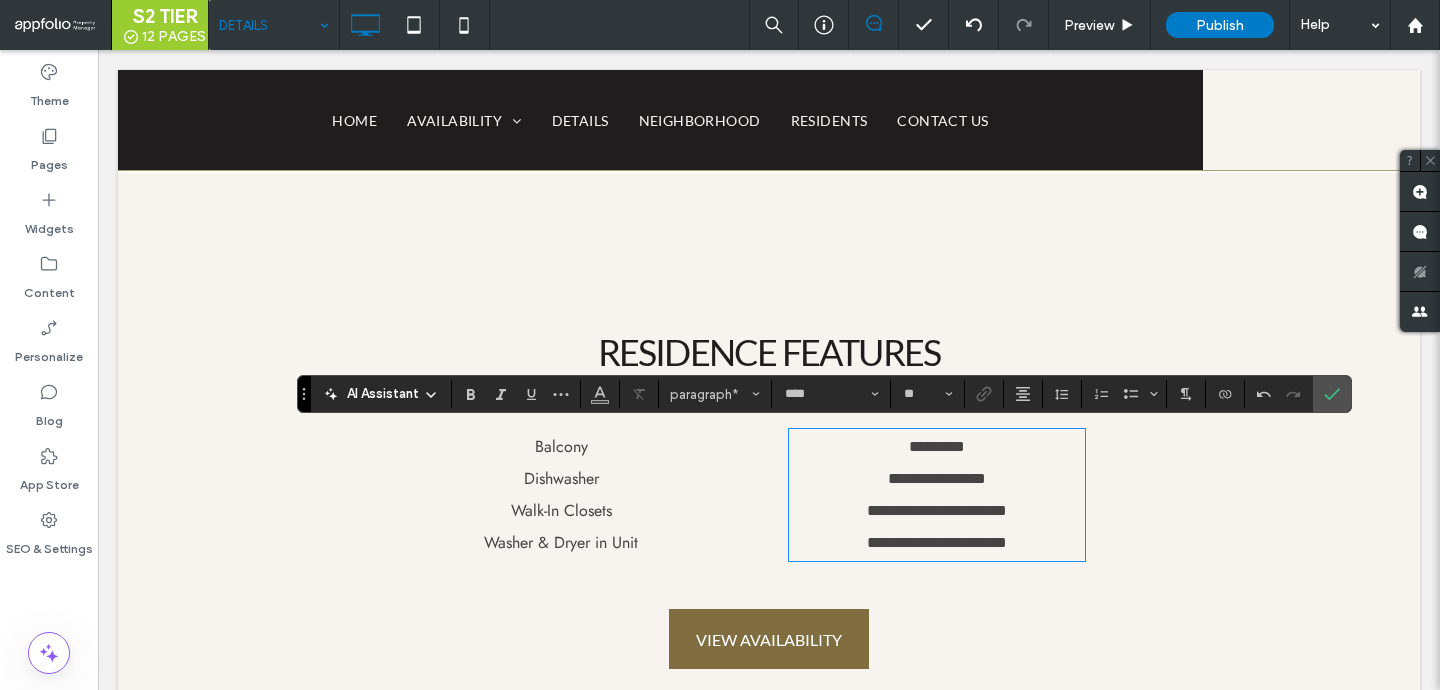 click on "**********" at bounding box center [937, 510] 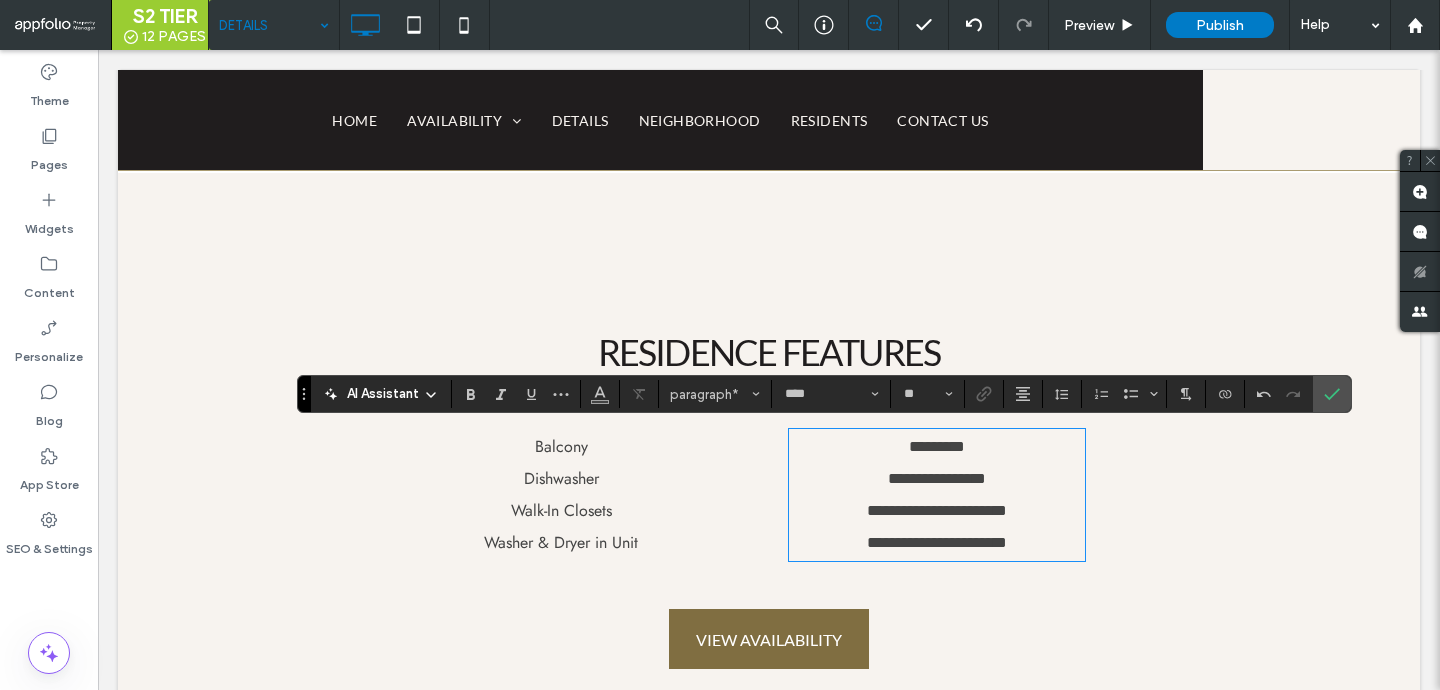 type 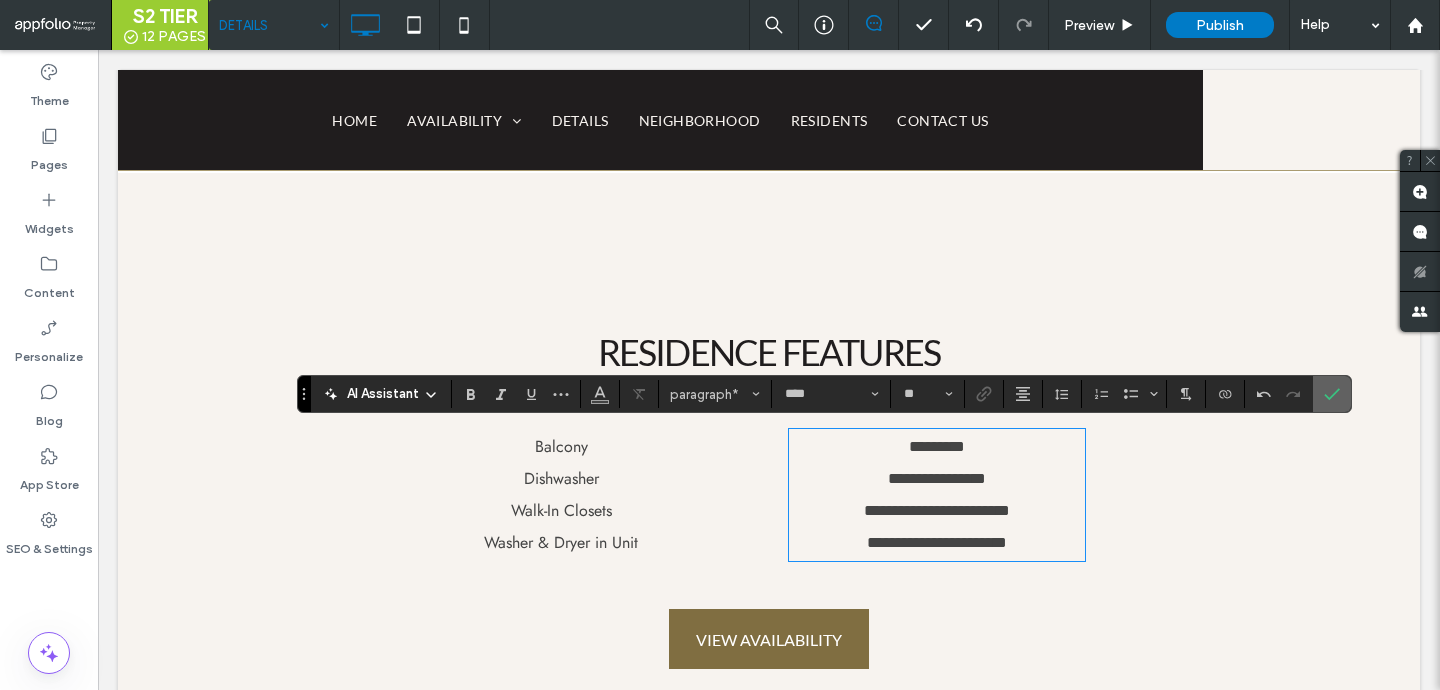 click 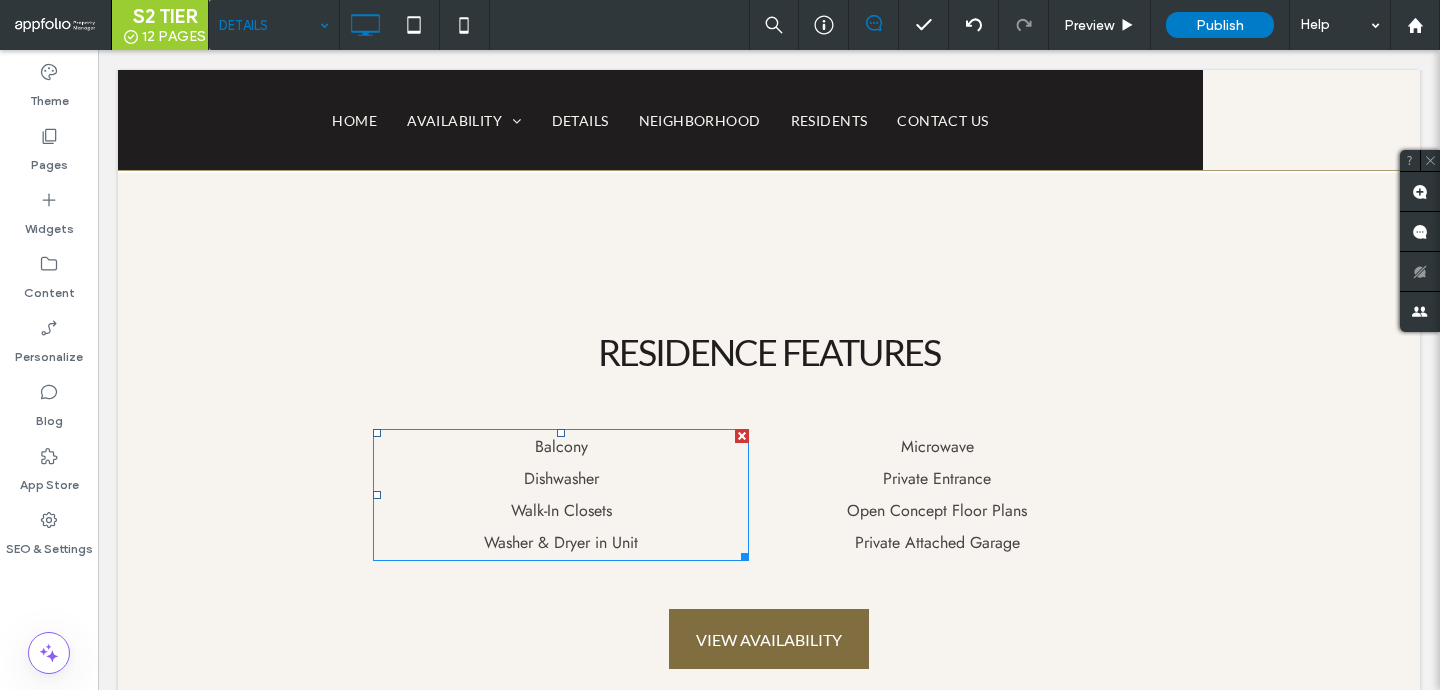 click on "Balcony" at bounding box center [561, 447] 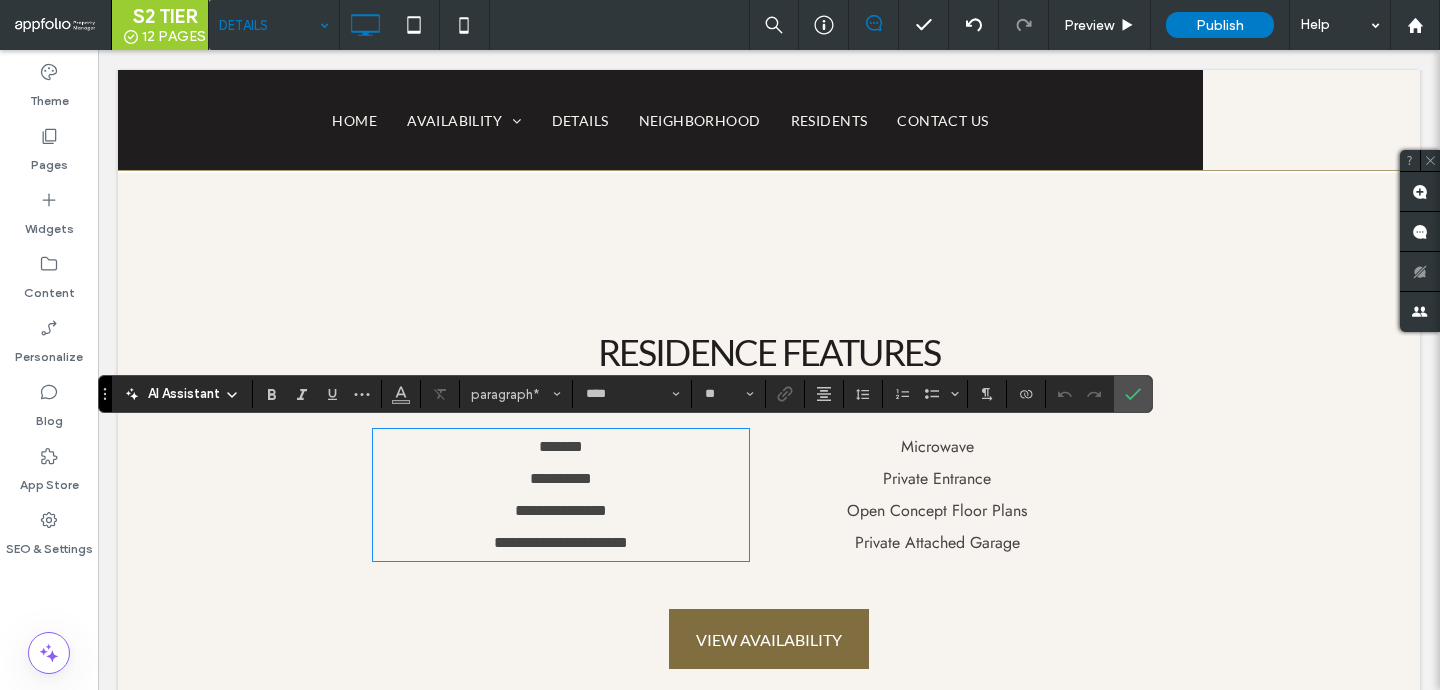 click on "*******" at bounding box center [561, 446] 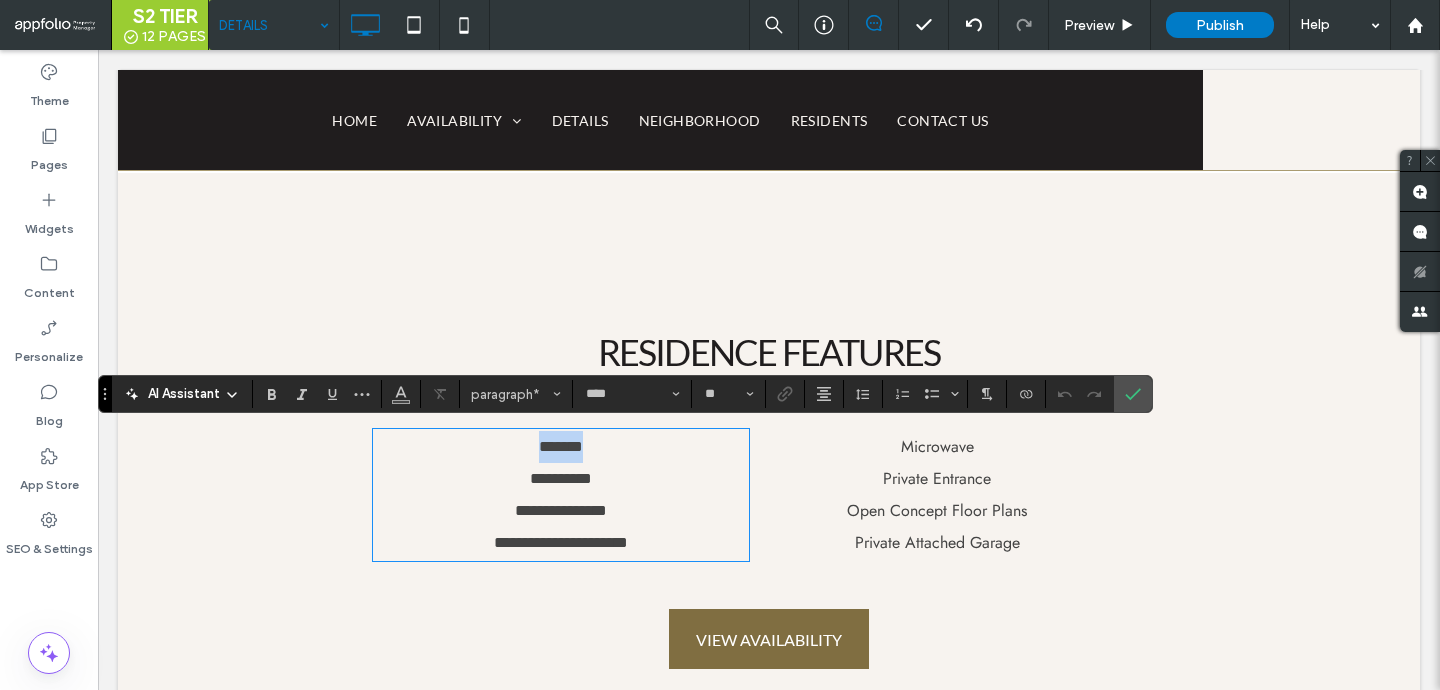 click on "*******" at bounding box center (561, 446) 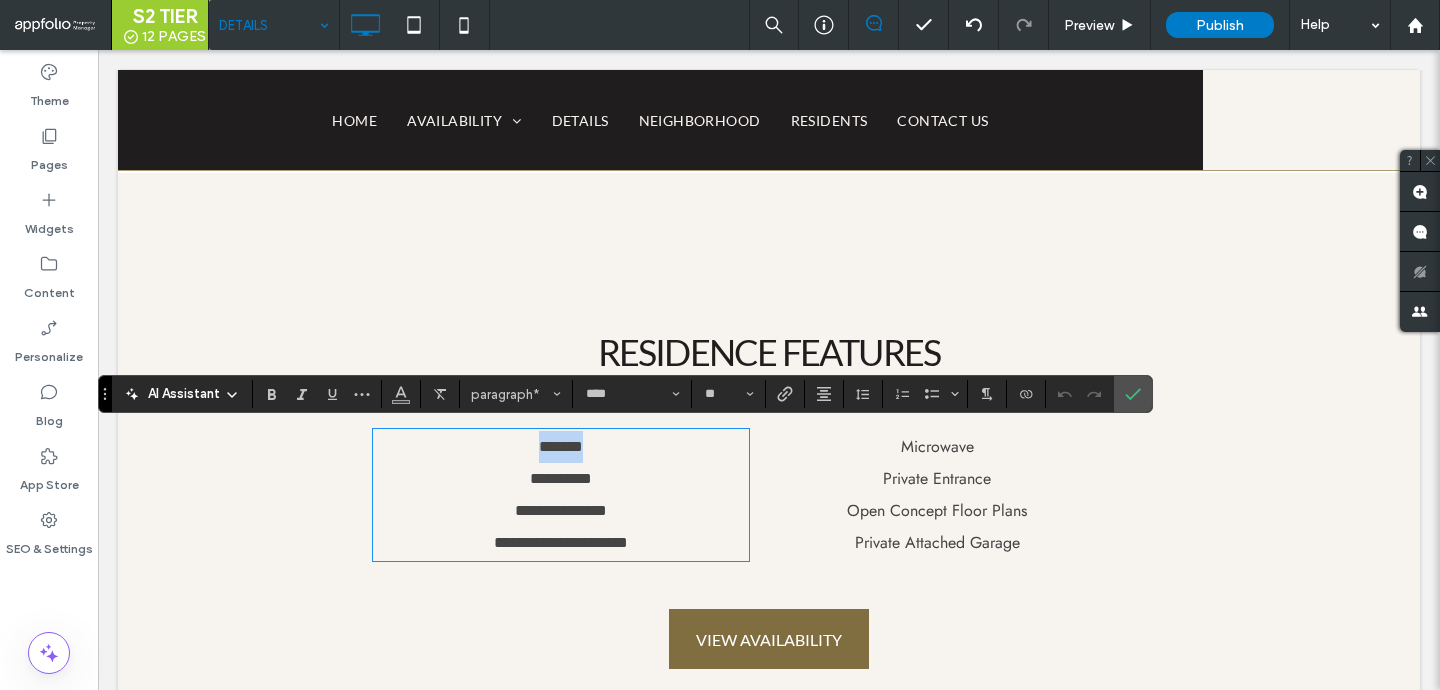 type 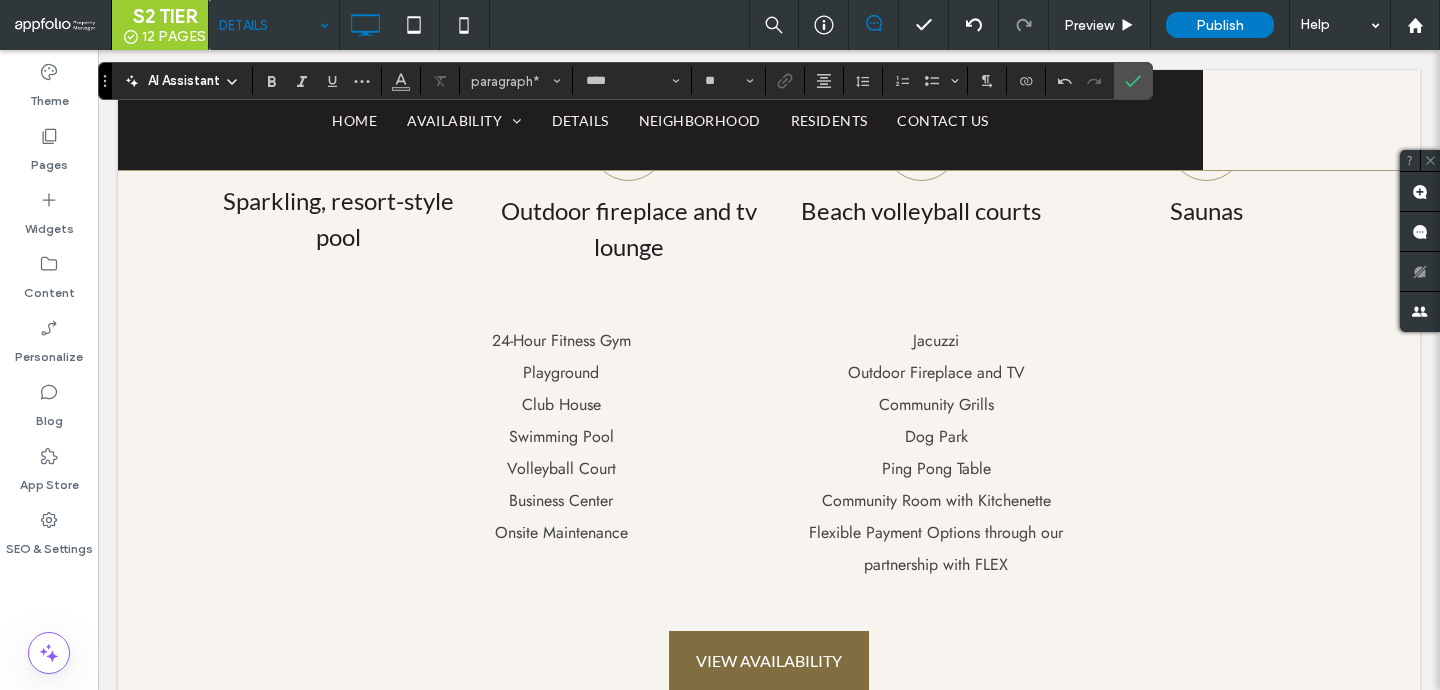 scroll, scrollTop: 2906, scrollLeft: 0, axis: vertical 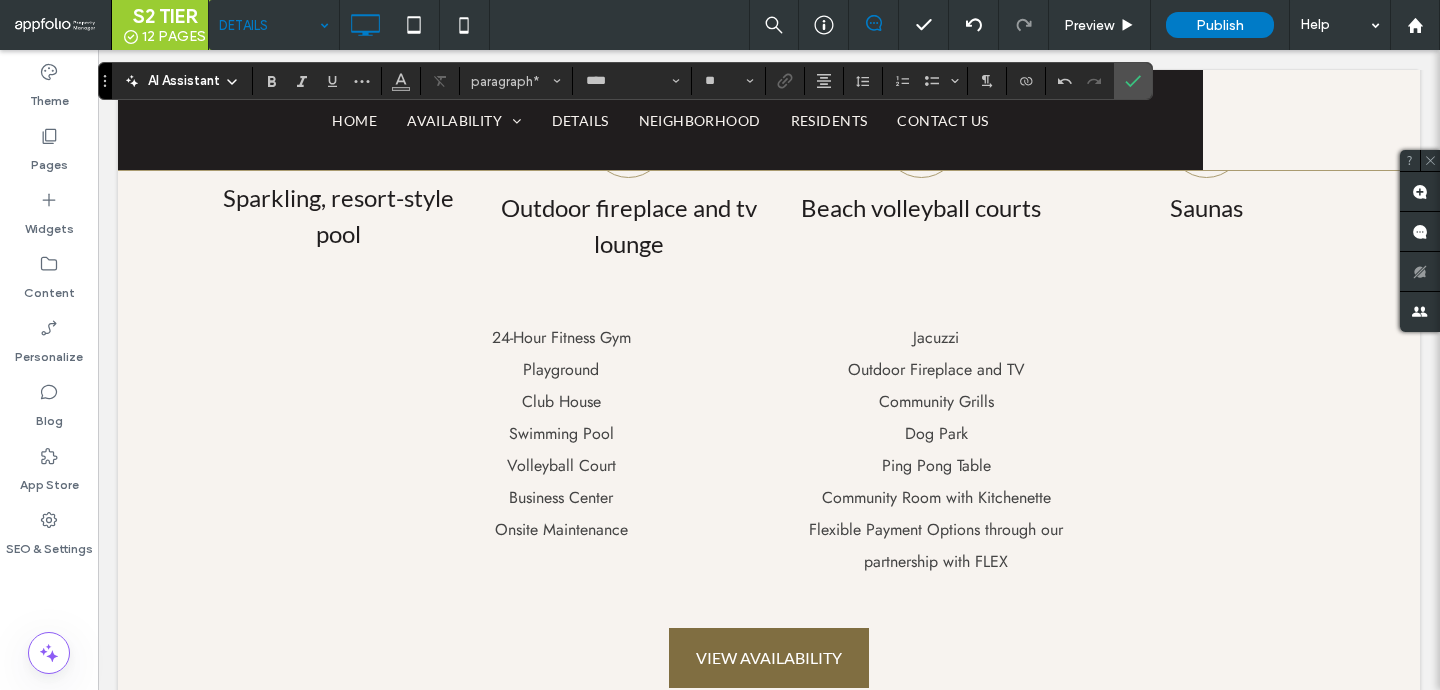 click on "Playground" at bounding box center [561, 370] 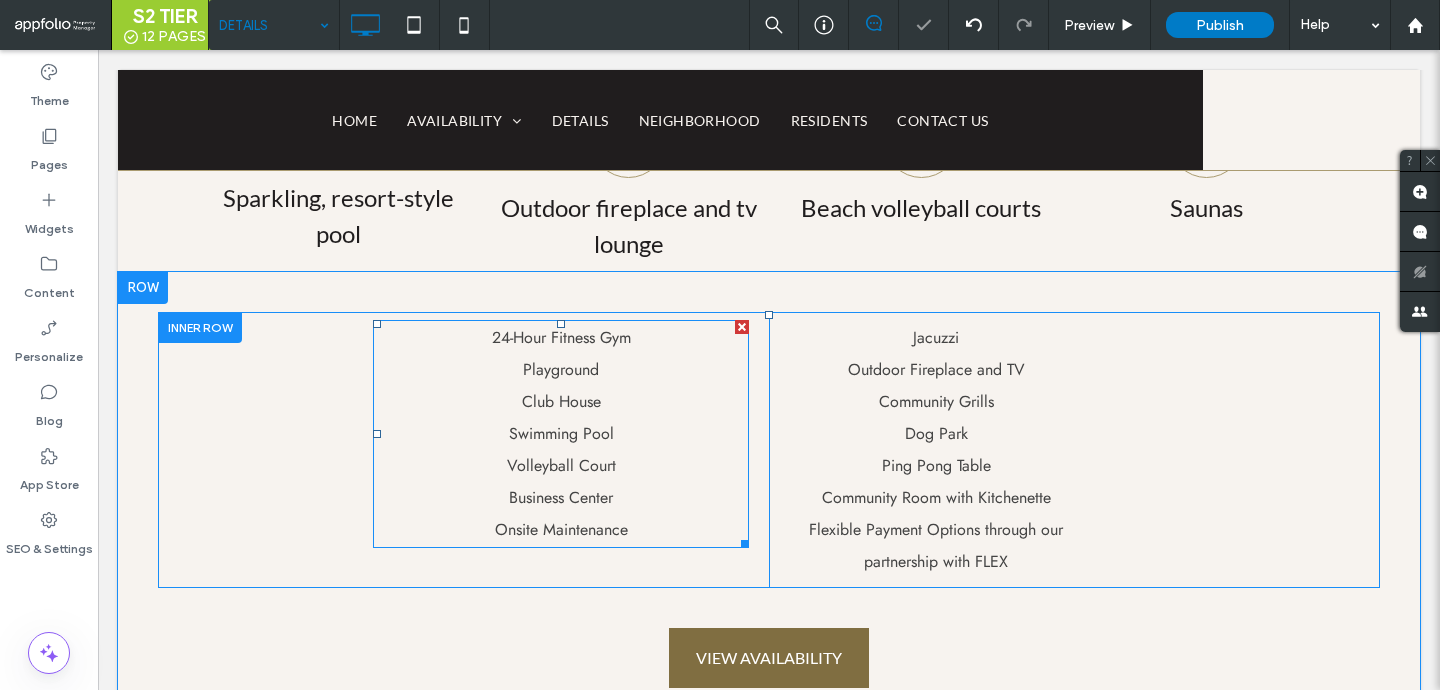 click on "Playground" at bounding box center (561, 370) 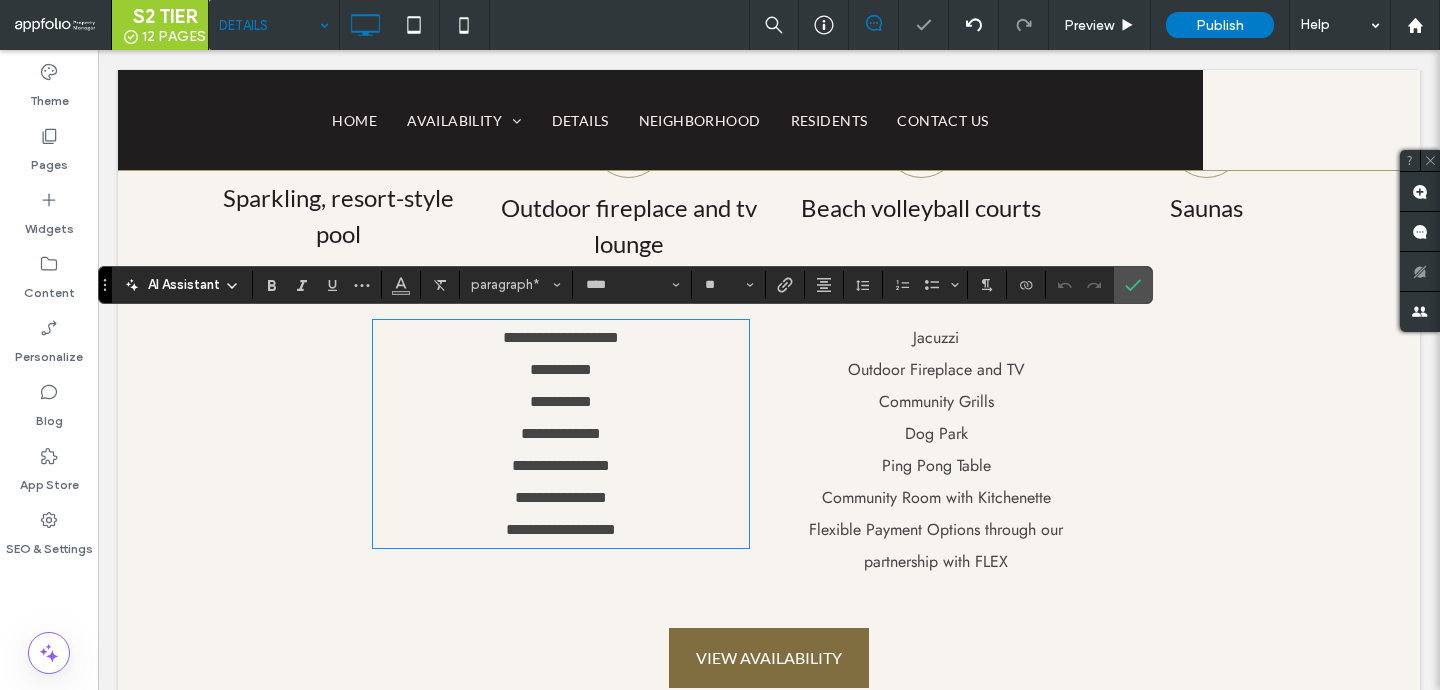 click on "**********" at bounding box center (561, 370) 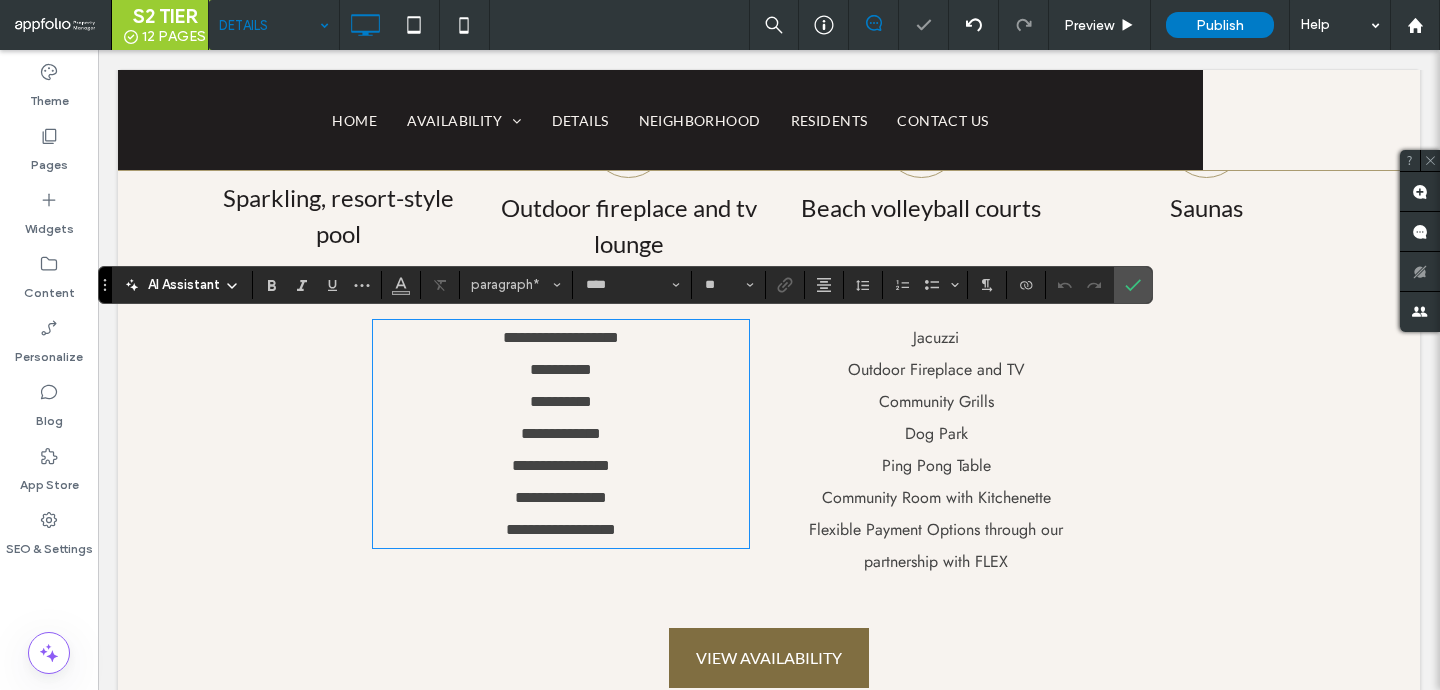 type 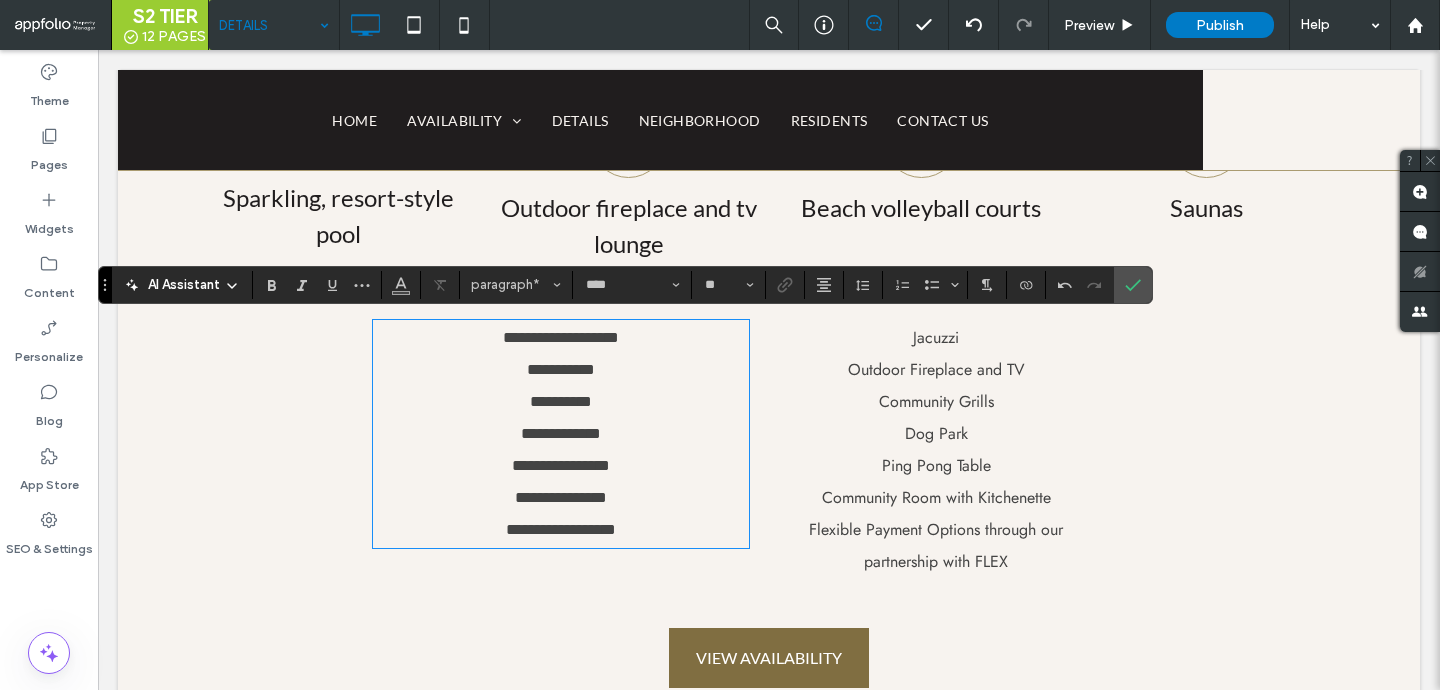 click on "**********" at bounding box center (561, 466) 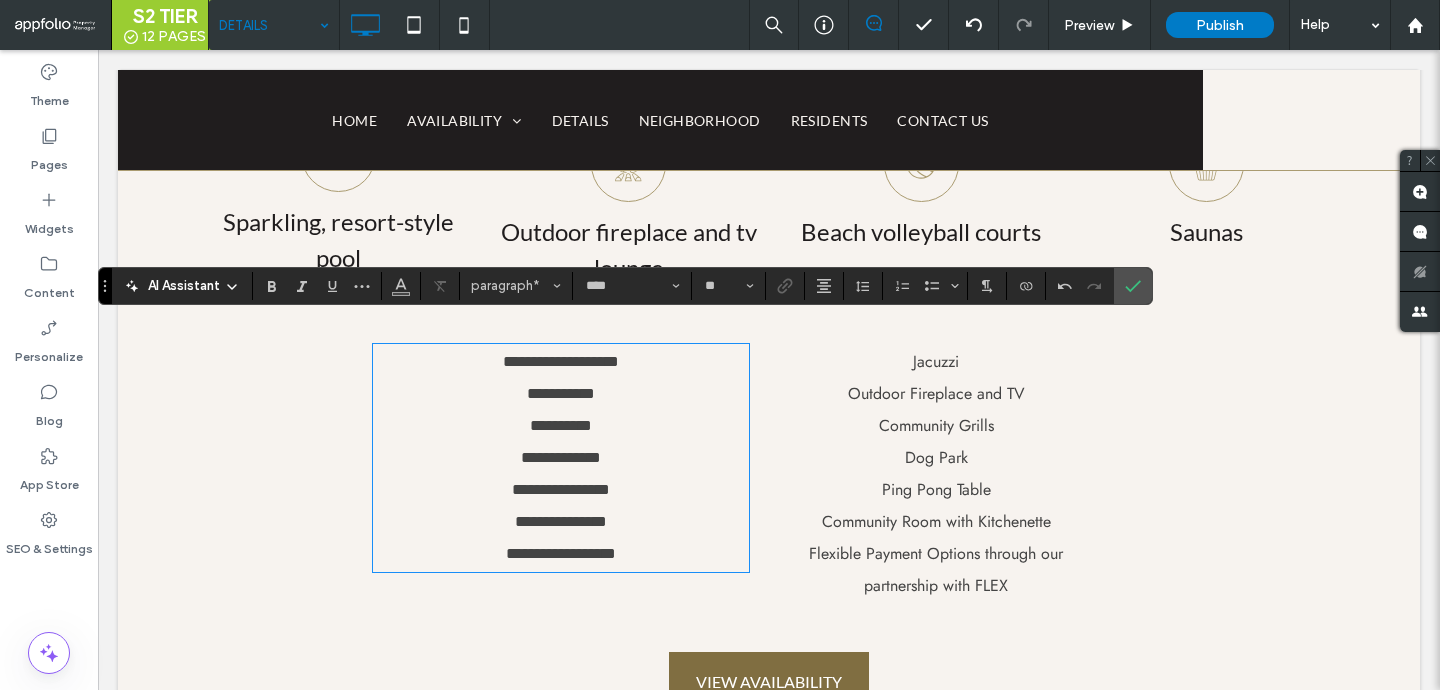scroll, scrollTop: 2876, scrollLeft: 0, axis: vertical 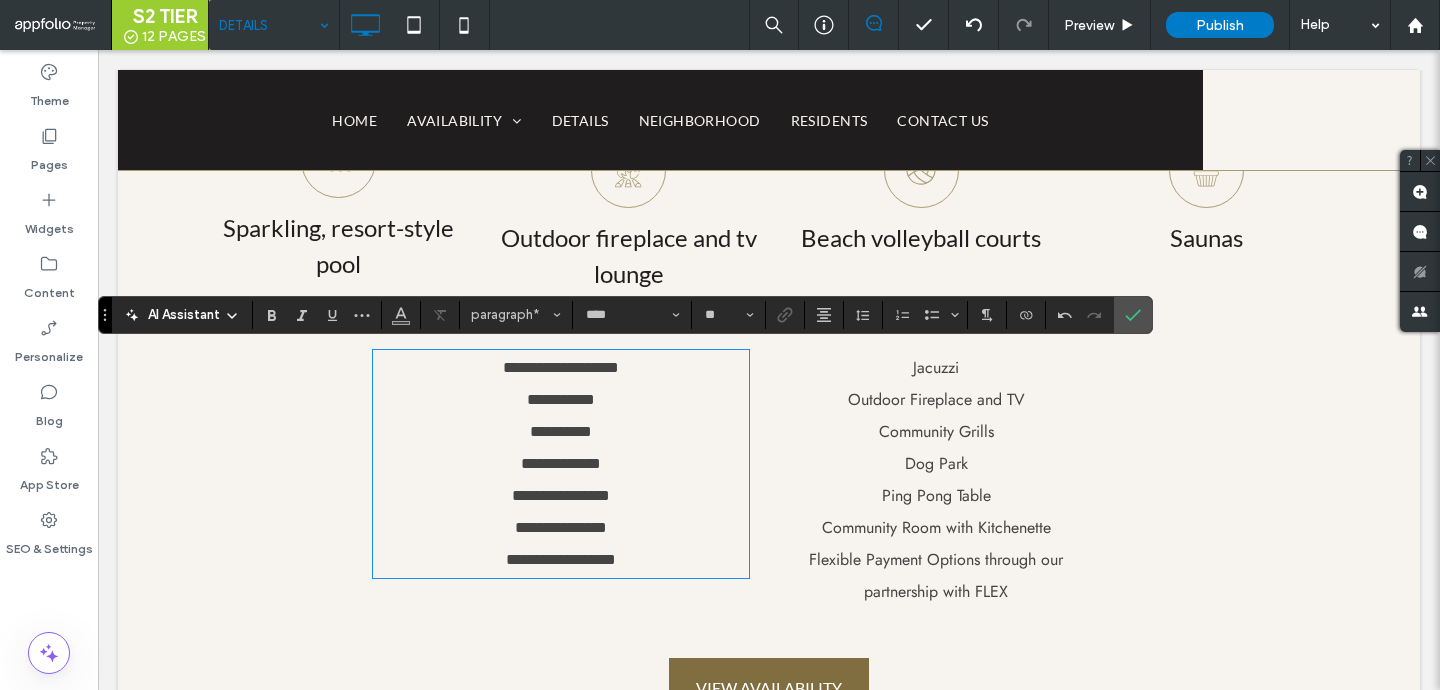 click on "Beach volleyball courts" at bounding box center (921, 237) 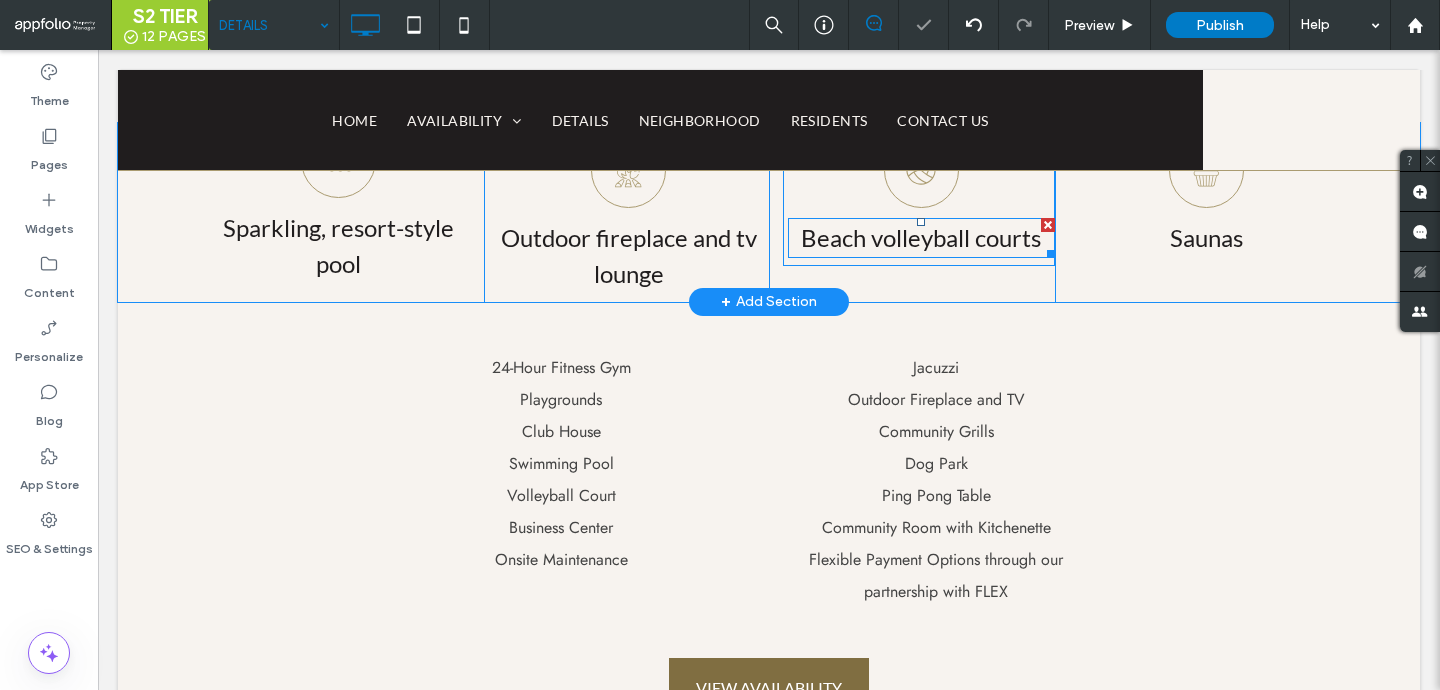 click on "Beach volleyball courts" at bounding box center [921, 237] 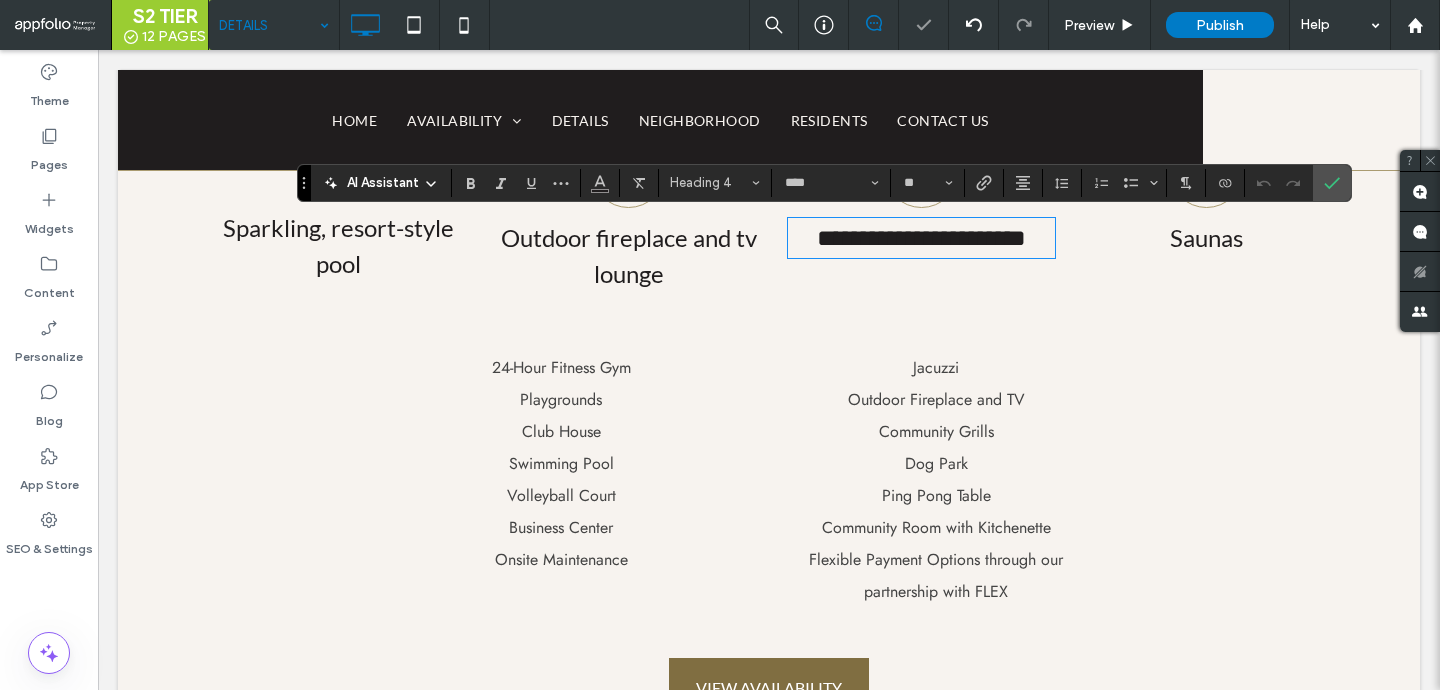 click on "**********" at bounding box center [921, 238] 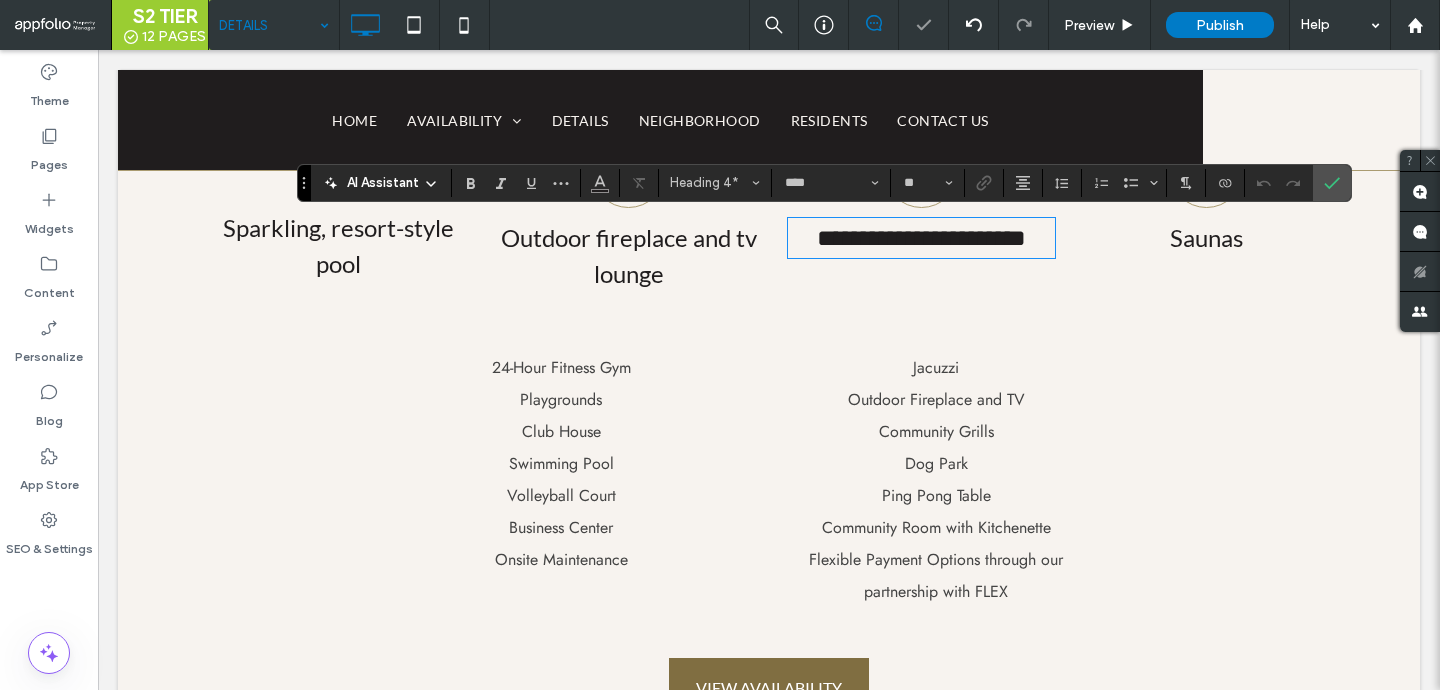 type 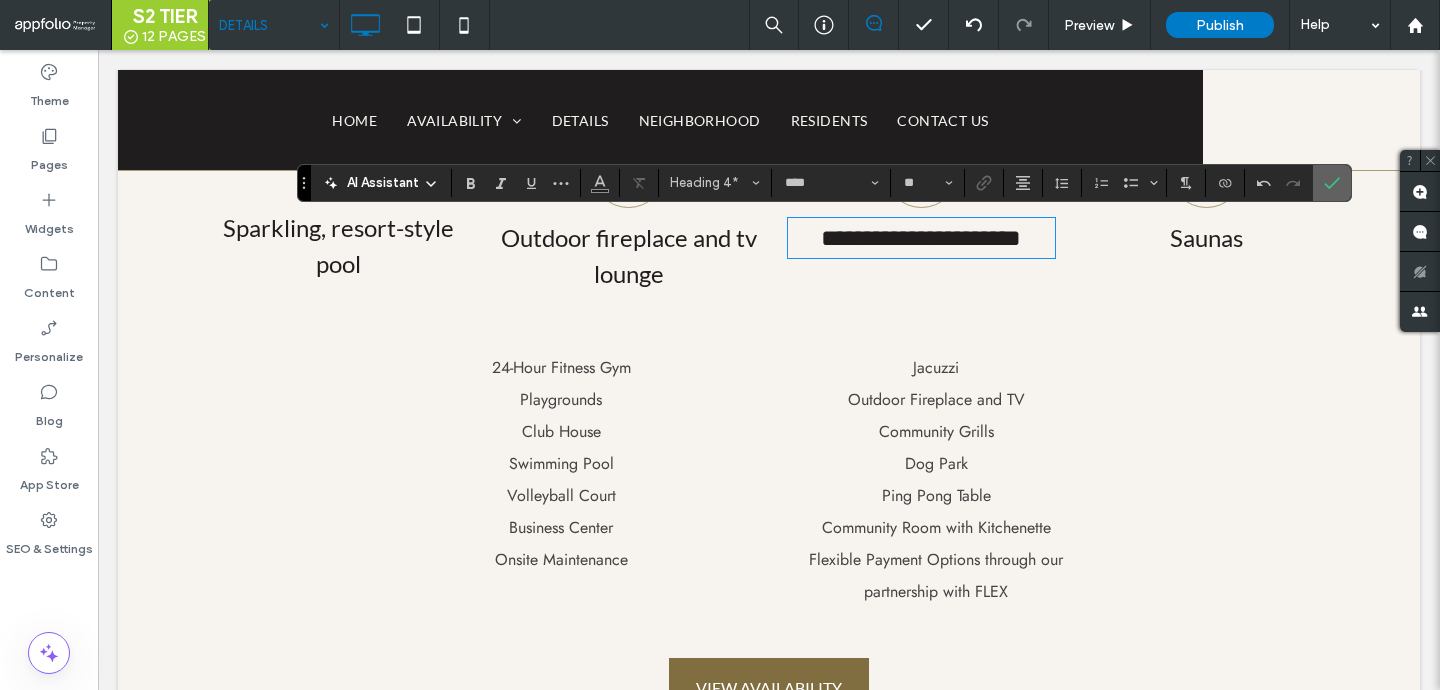 click 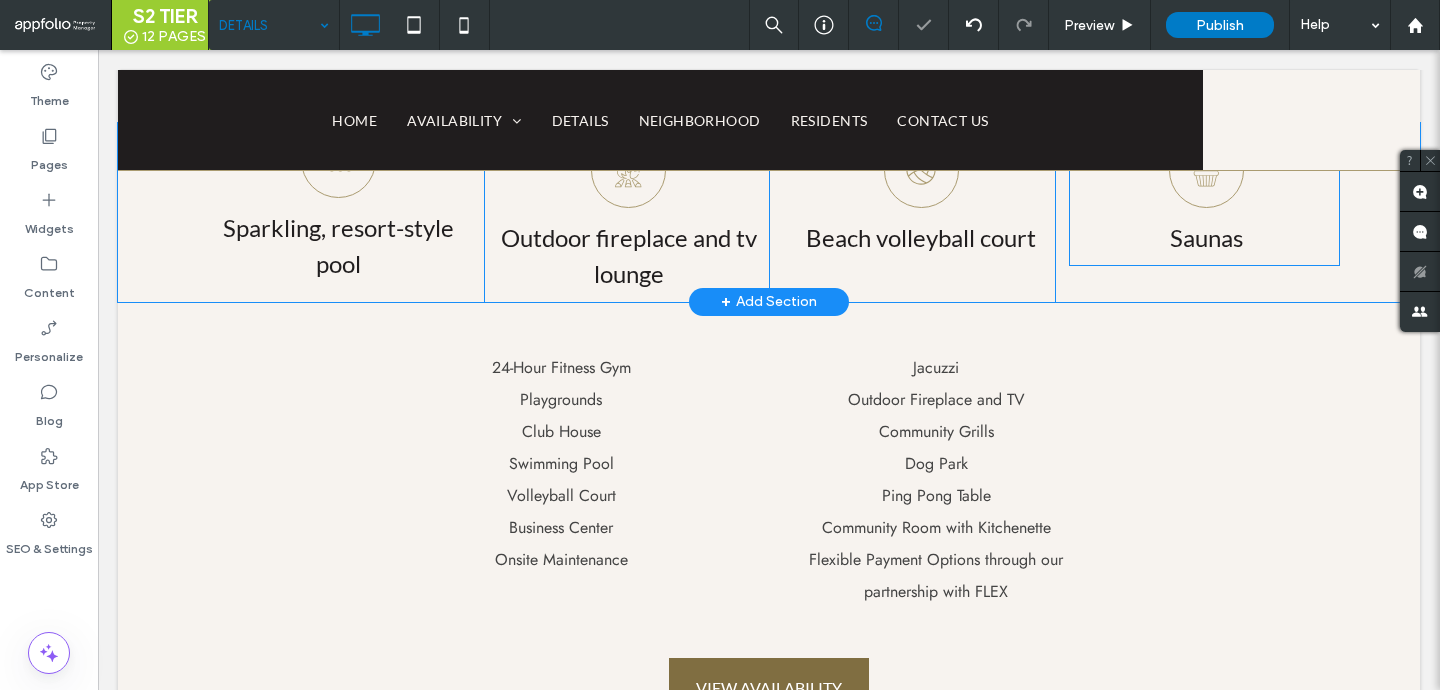 click on "Saunas
Click To Paste" at bounding box center [1204, 194] 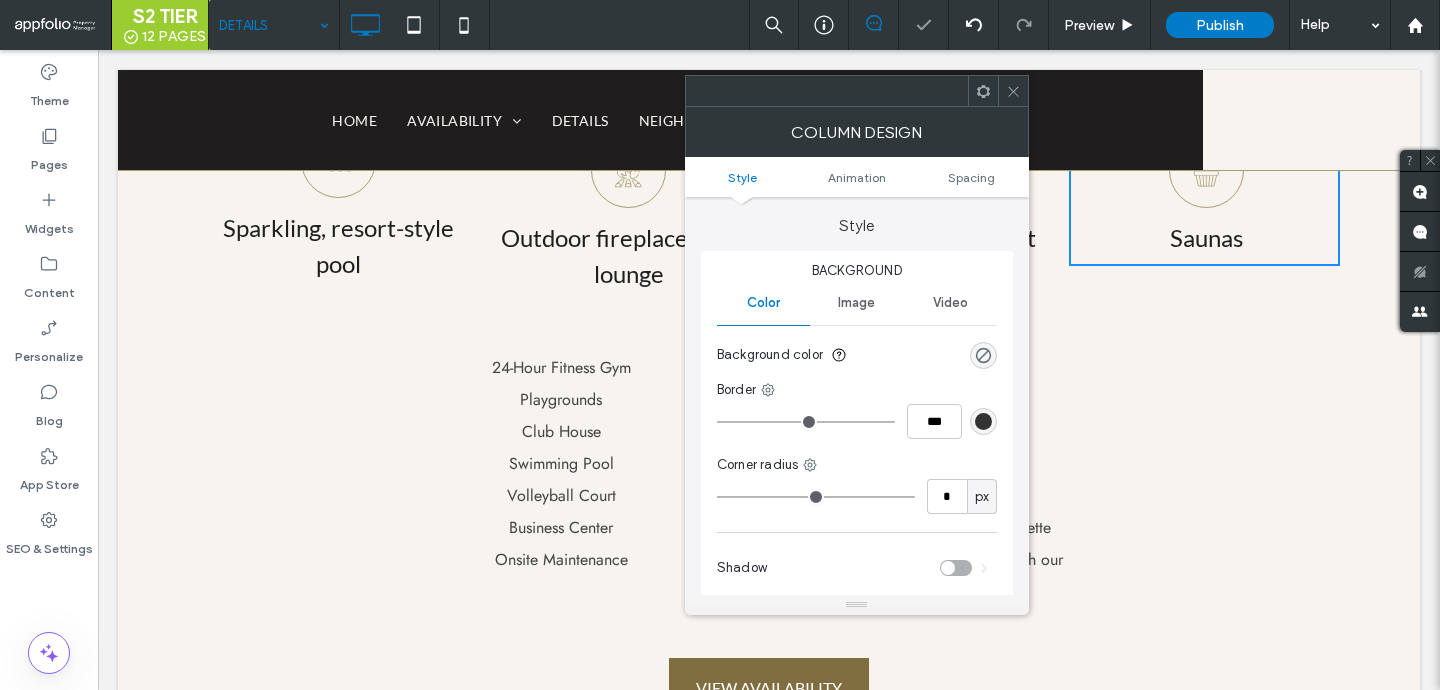 click 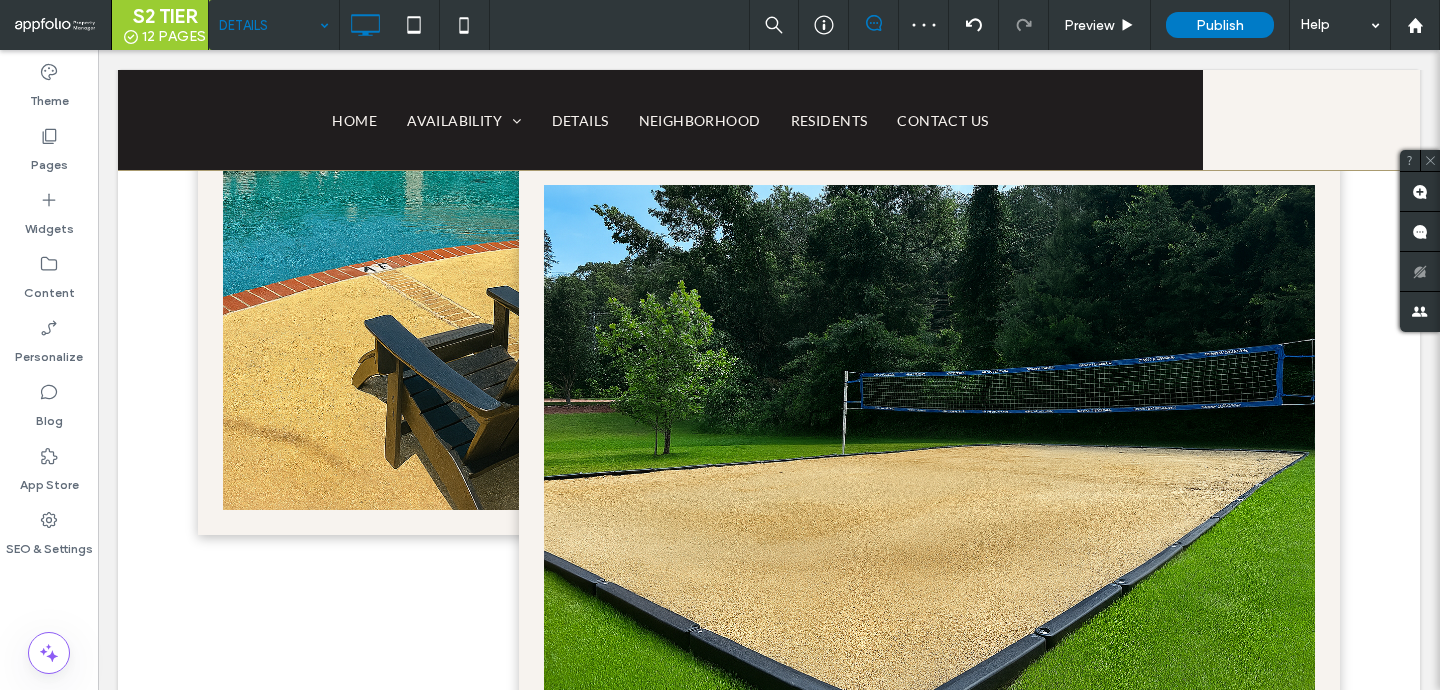 scroll, scrollTop: 438, scrollLeft: 0, axis: vertical 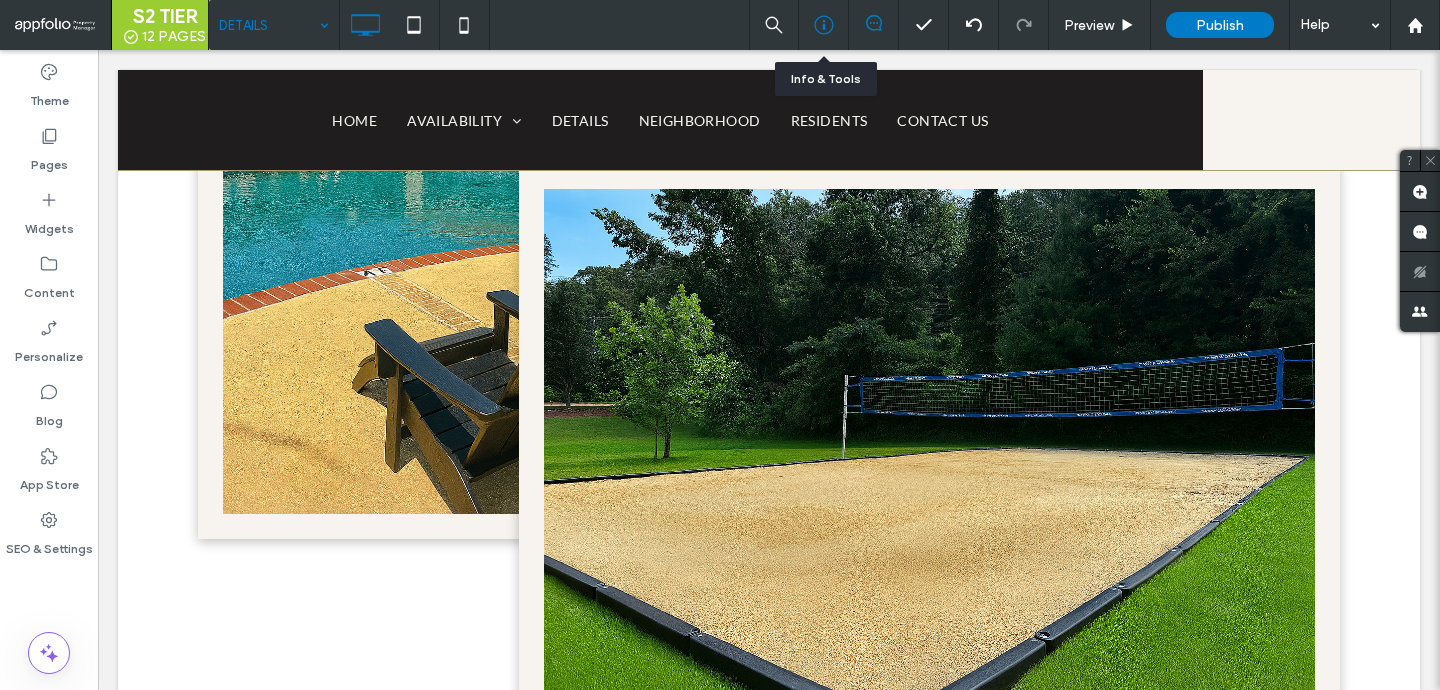 click 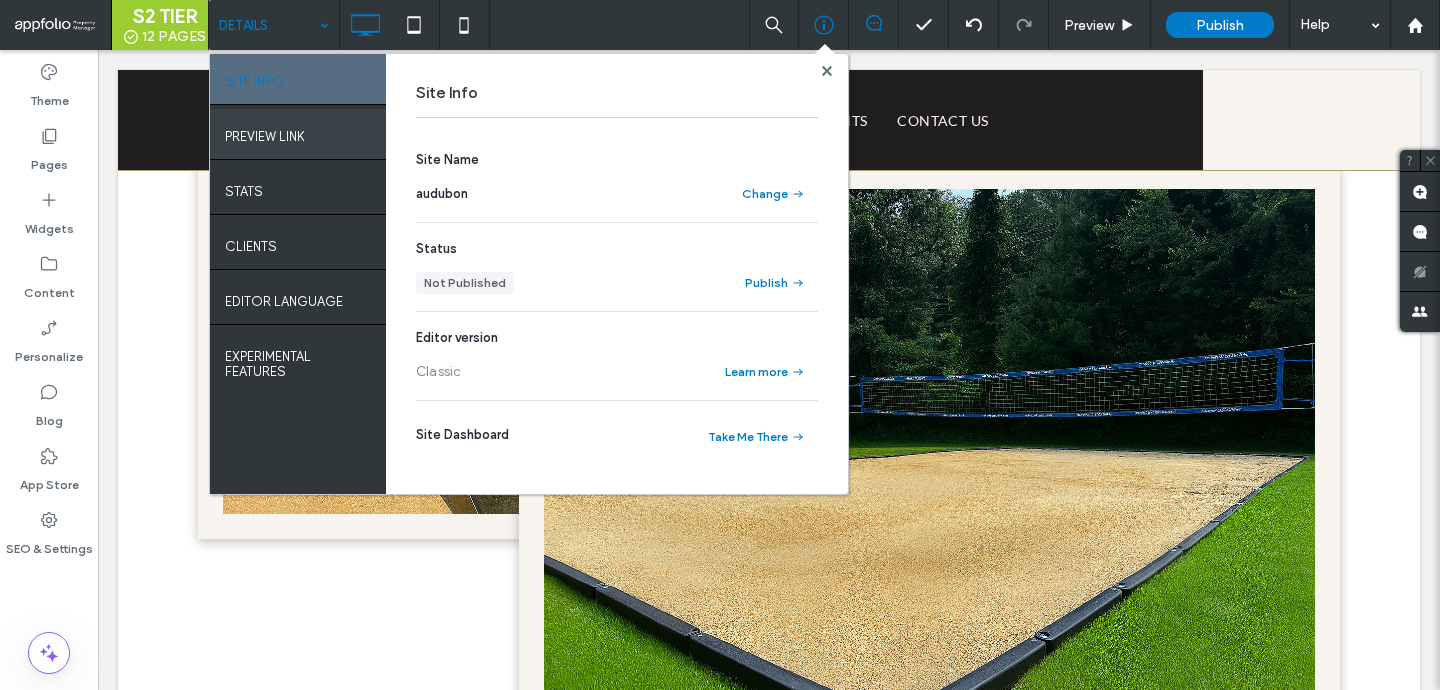 click on "PREVIEW LINK" at bounding box center (265, 131) 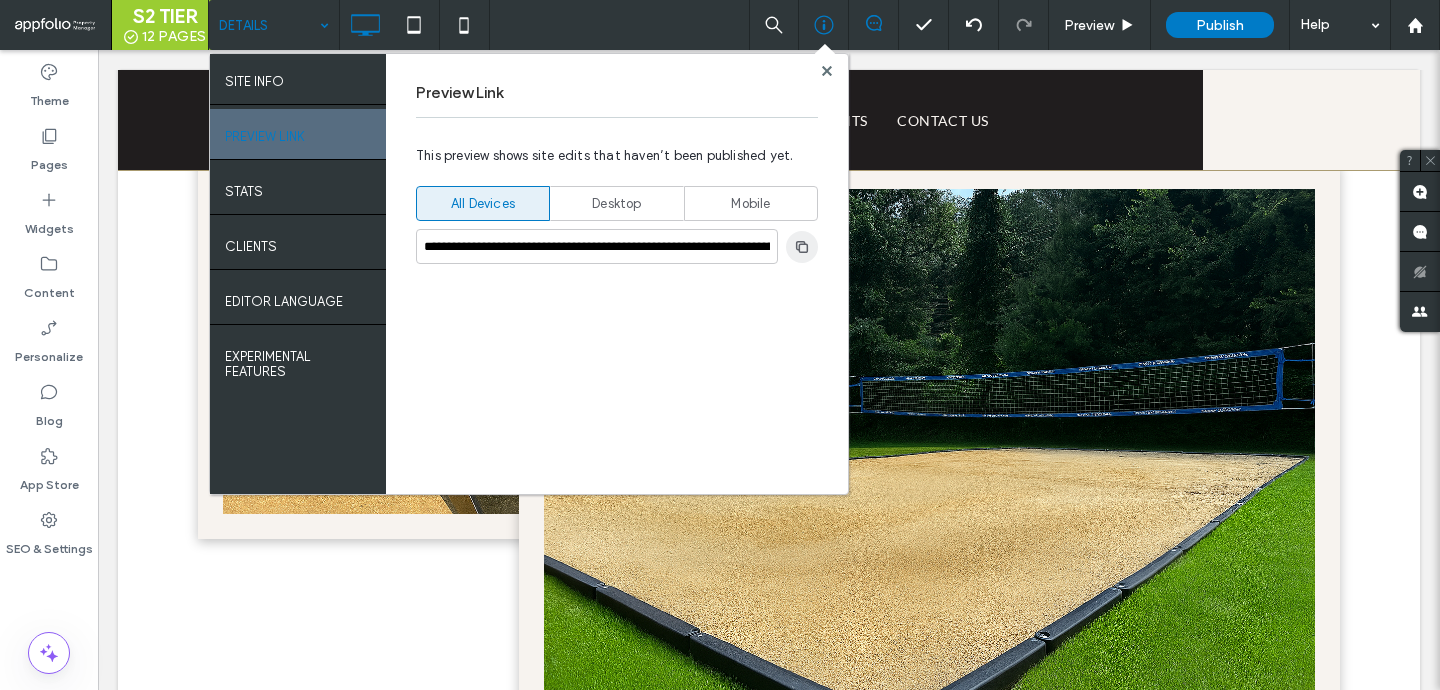 click 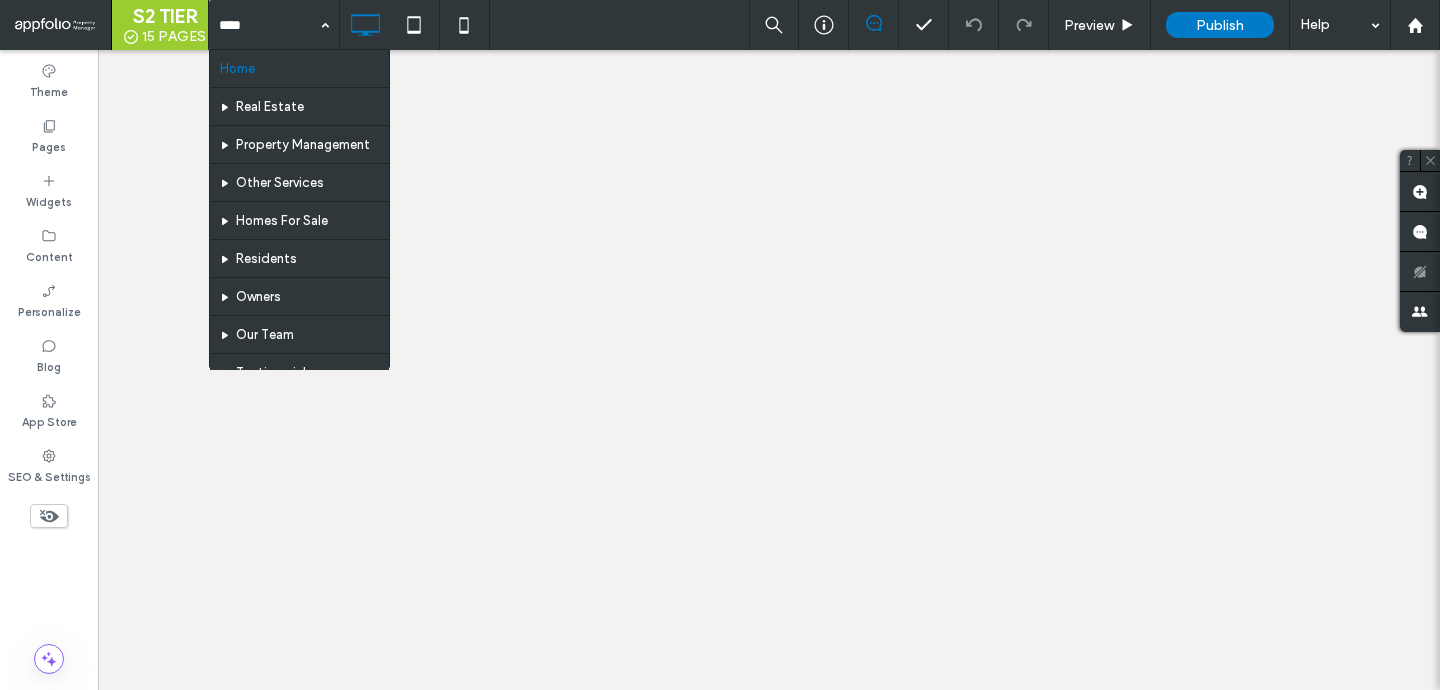scroll, scrollTop: 0, scrollLeft: 0, axis: both 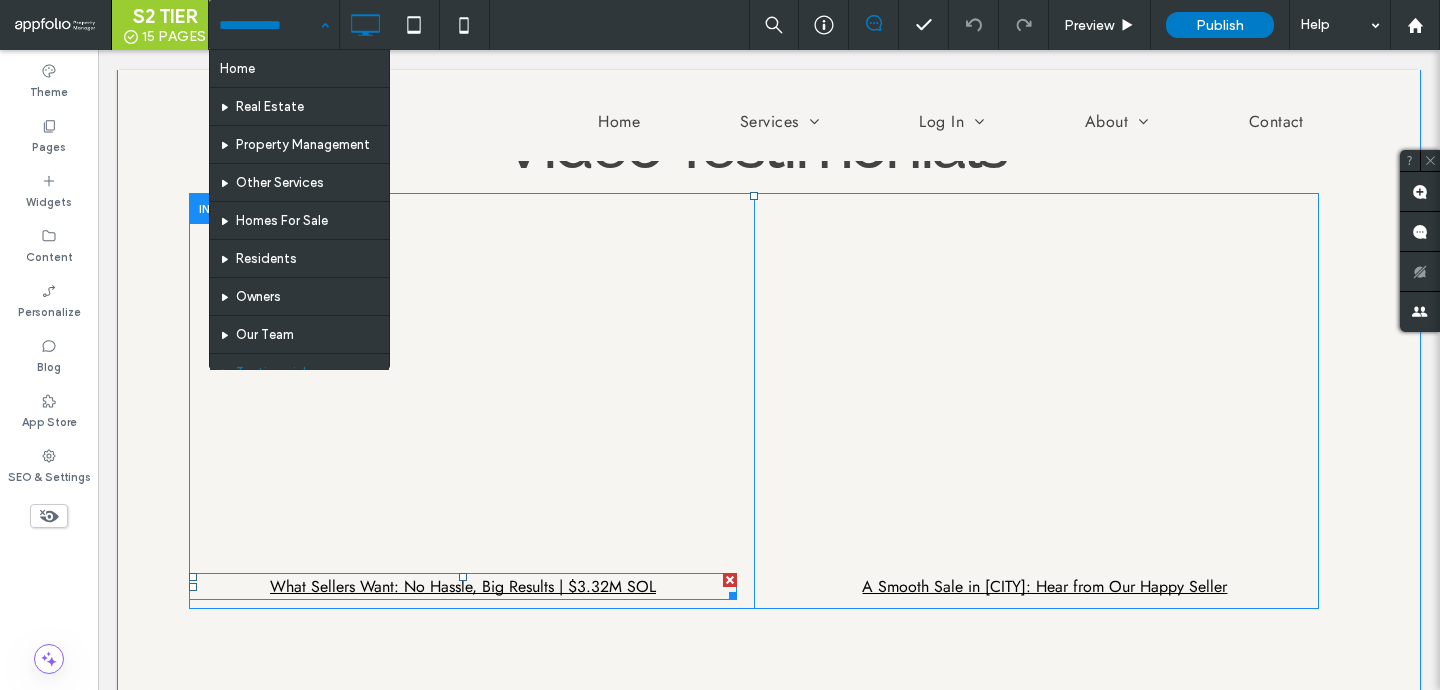 click on "What Sellers Want: No Hassle, Big Results | $3.32M SOL" at bounding box center (463, 586) 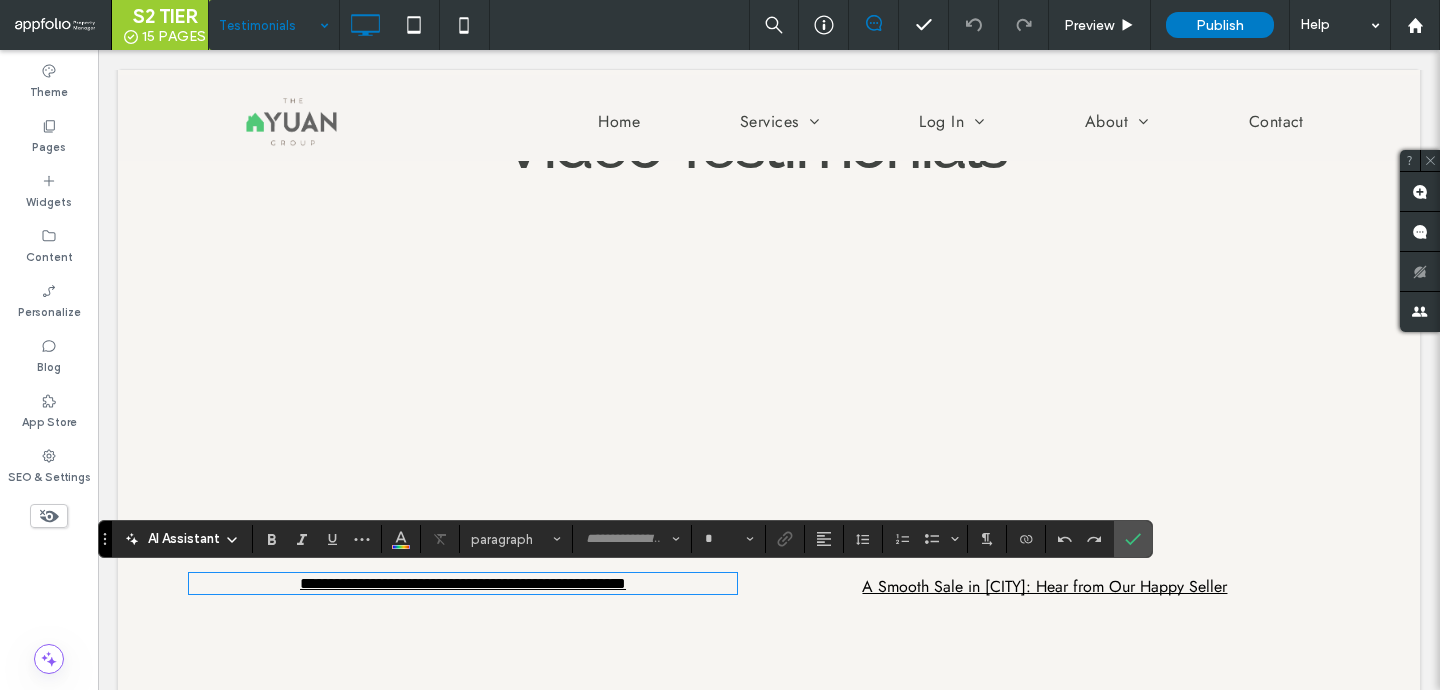 type on "****" 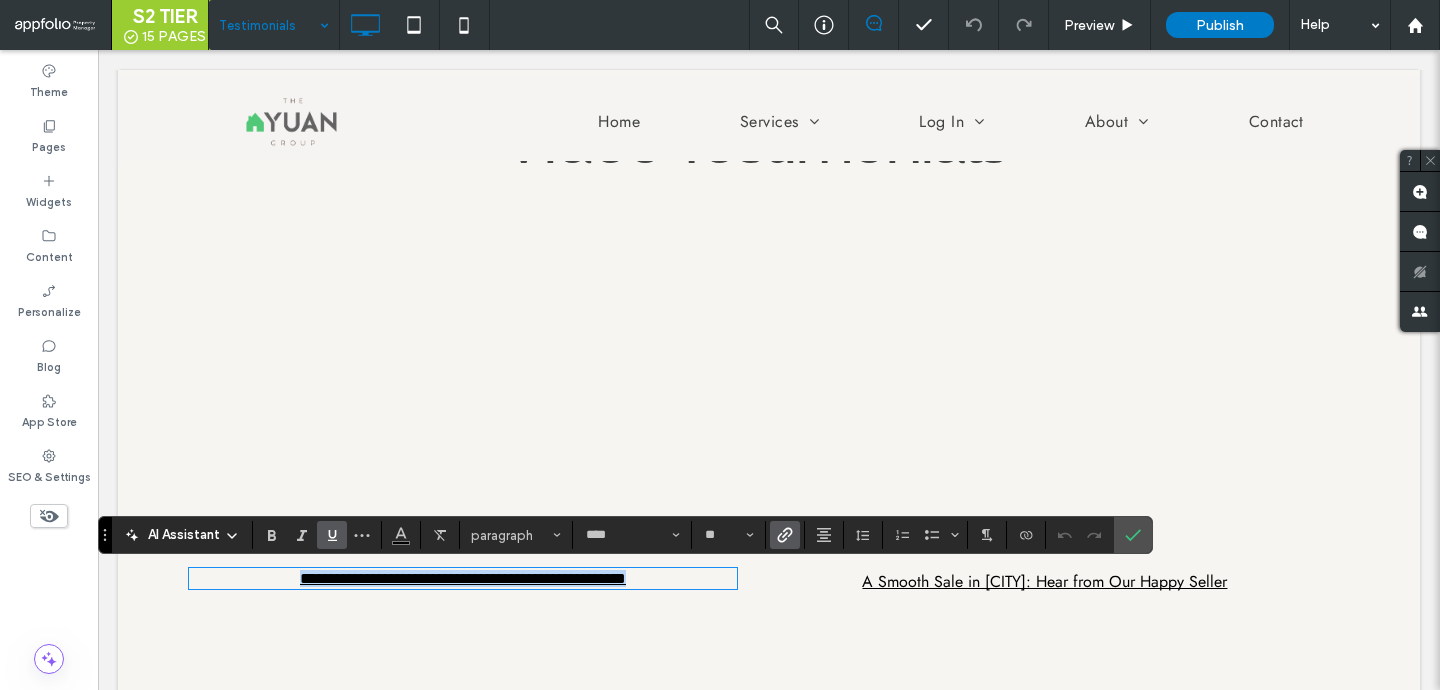 scroll, scrollTop: 691, scrollLeft: 0, axis: vertical 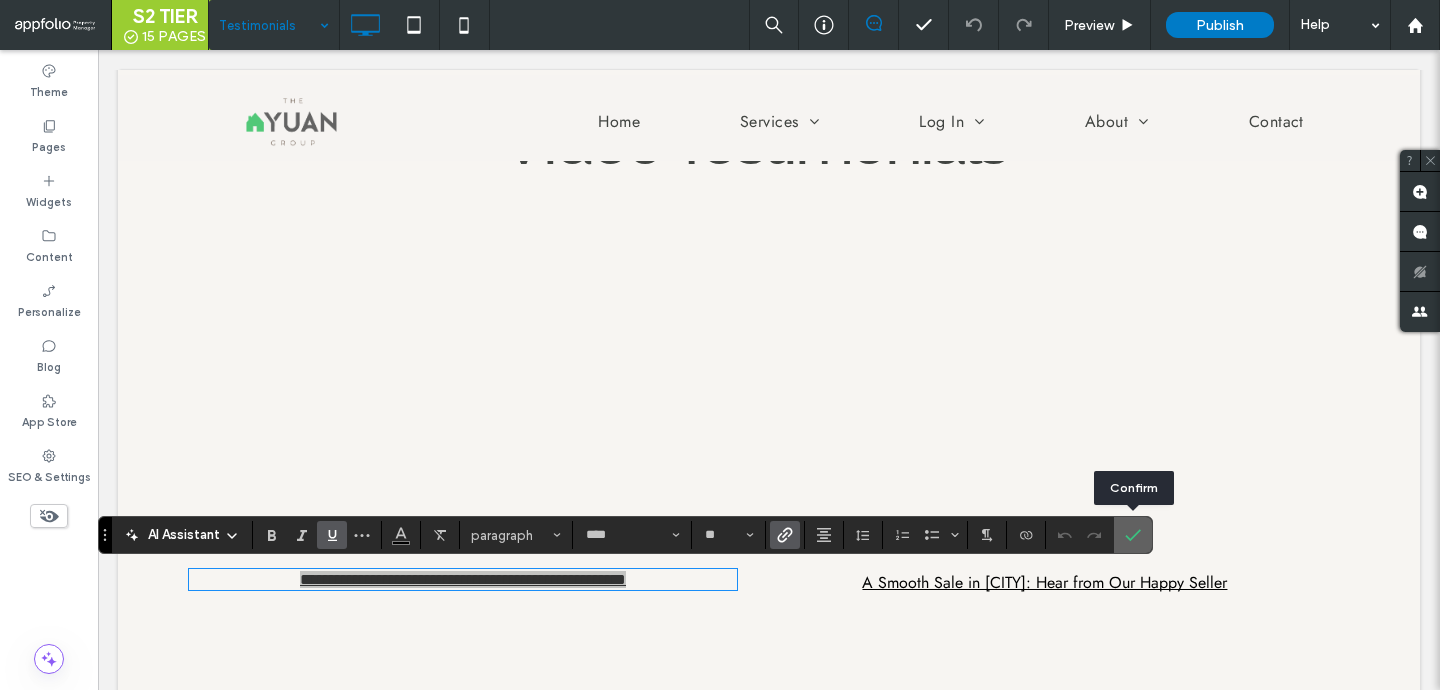 click 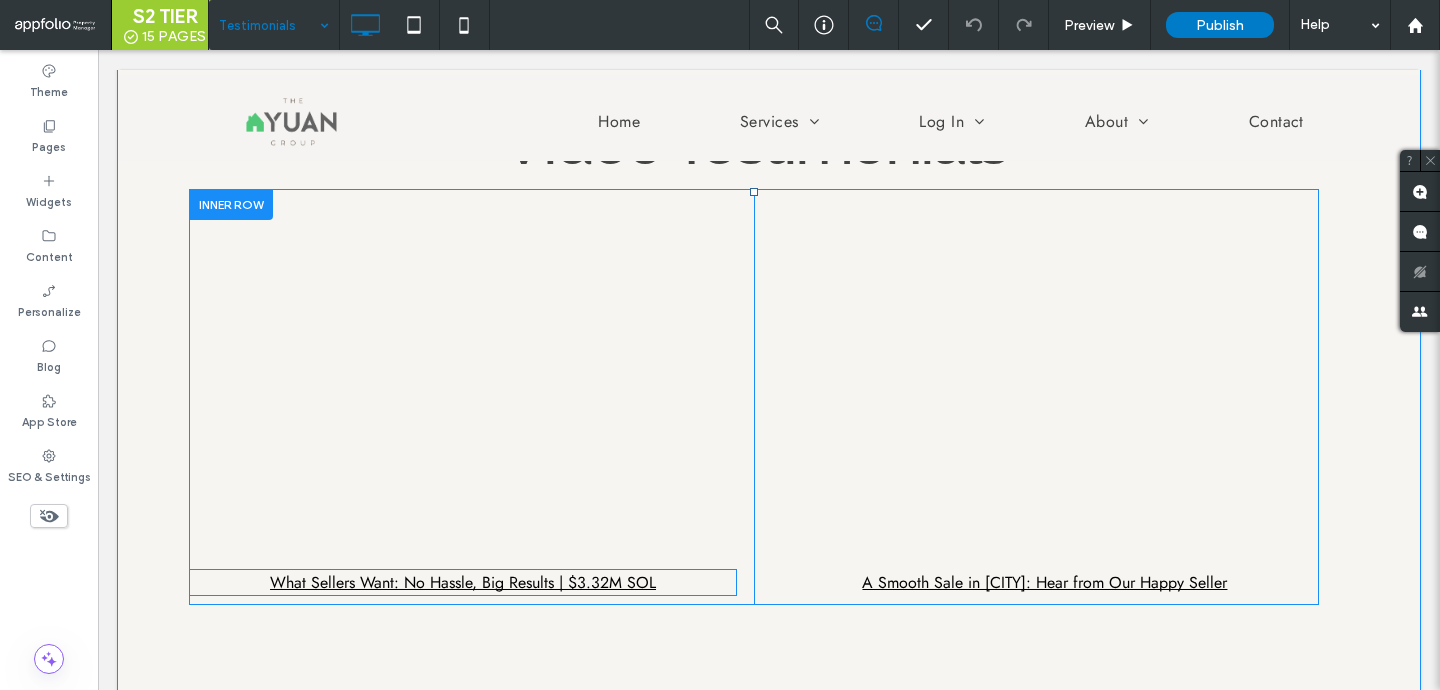 click on "What Sellers Want: No Hassle, Big Results | $3.32M SOL" at bounding box center (463, 582) 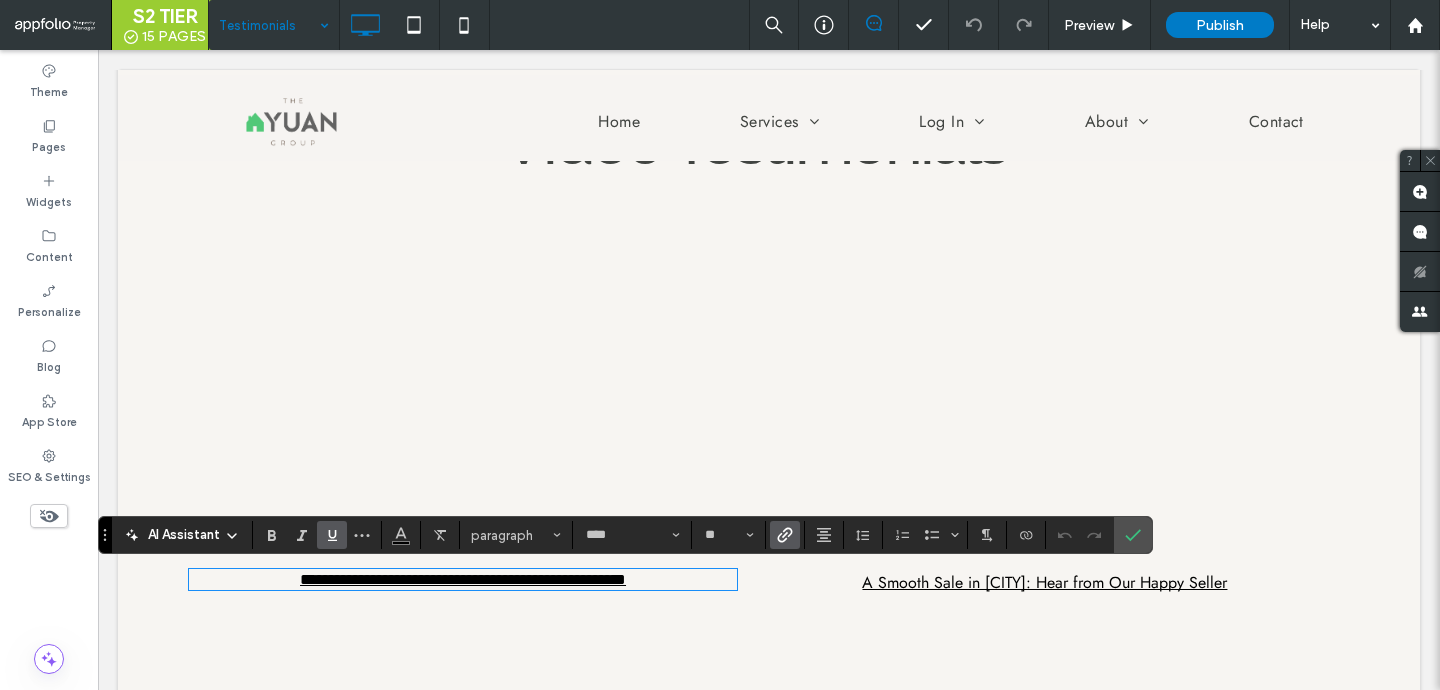 click on "**********" at bounding box center [463, 579] 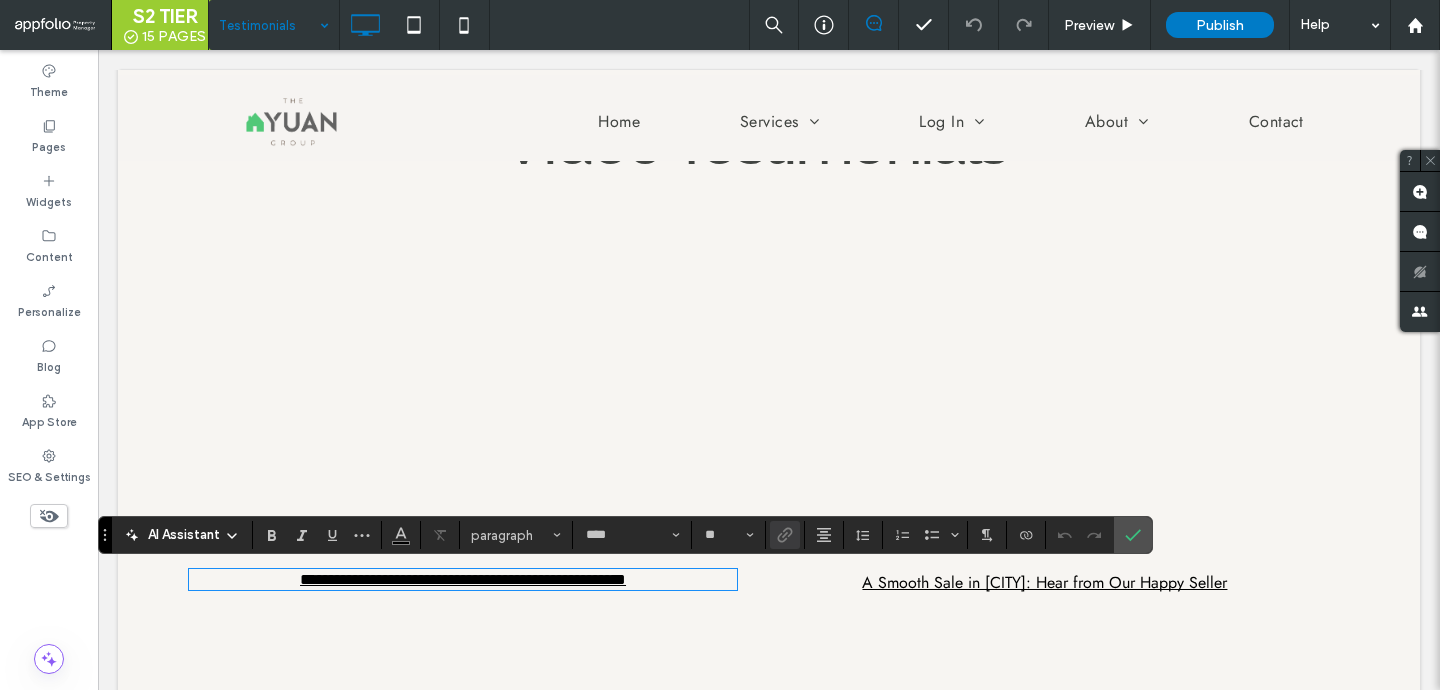 type 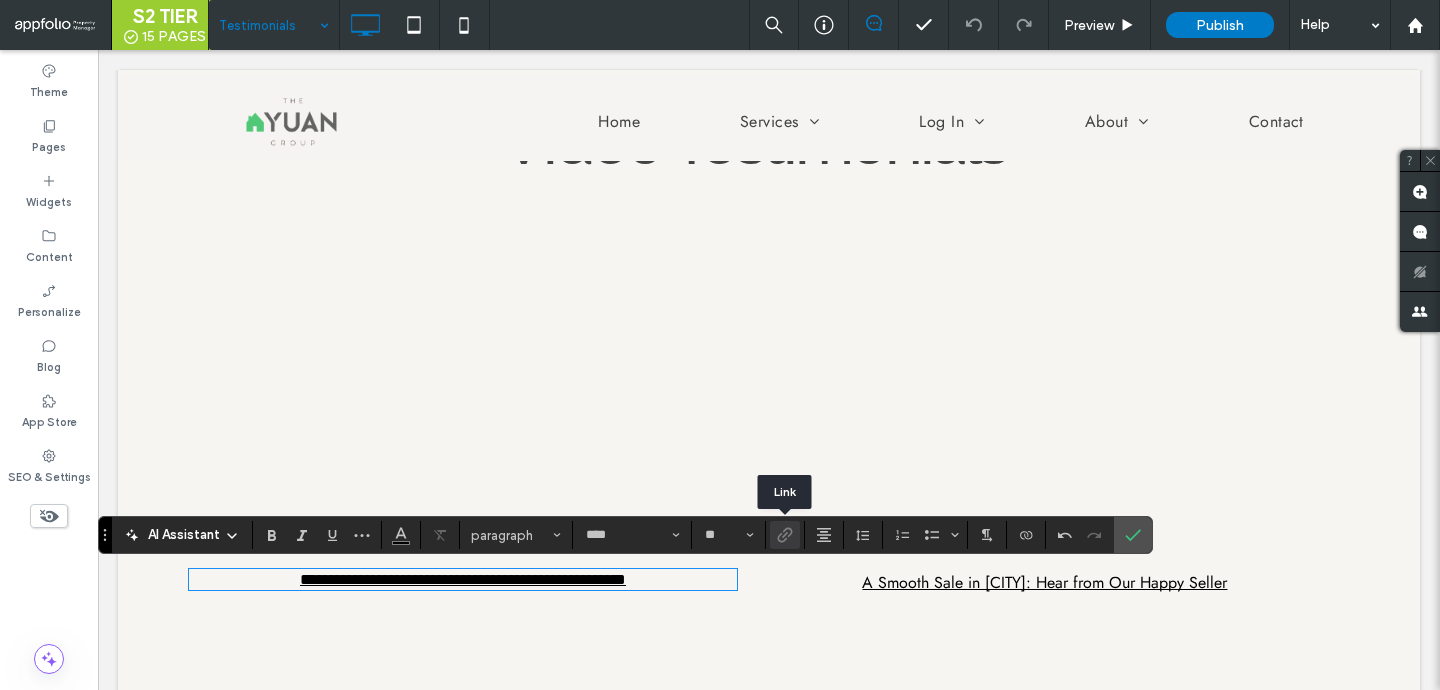 click at bounding box center [785, 535] 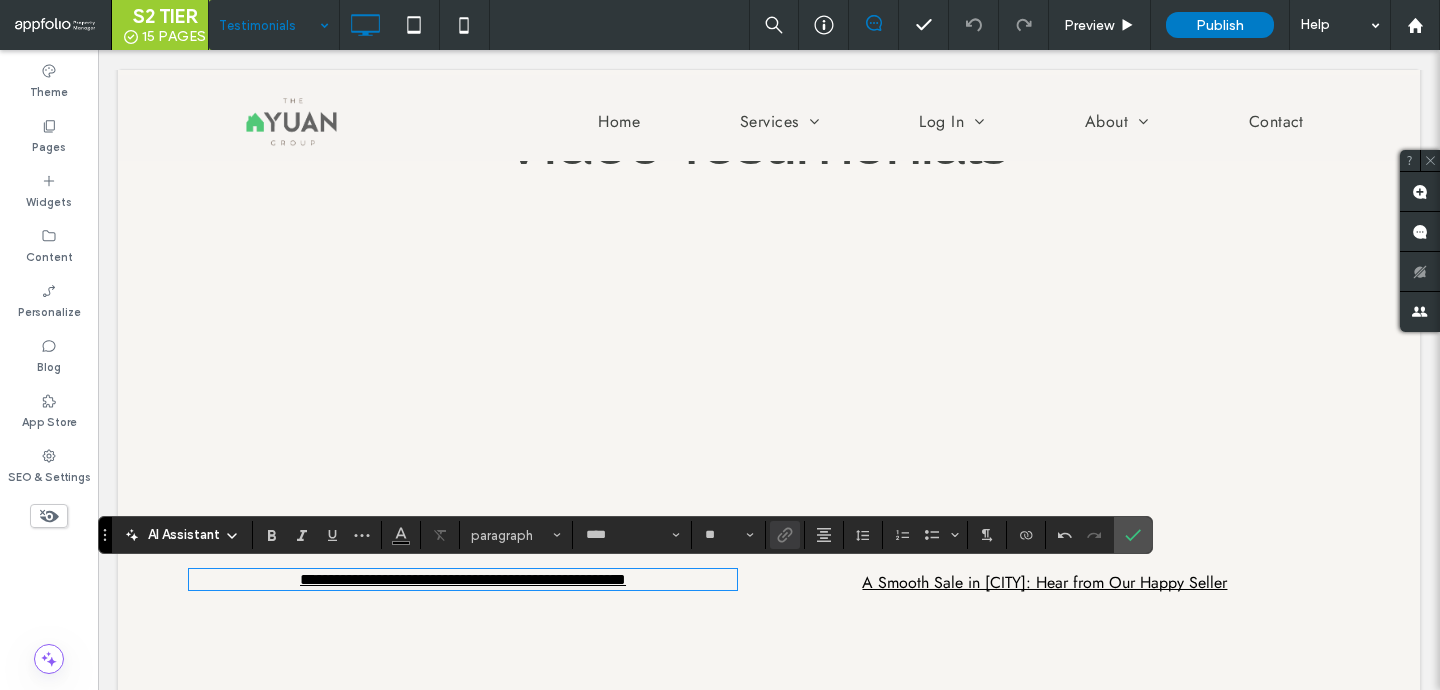 click on "**********" at bounding box center (463, 579) 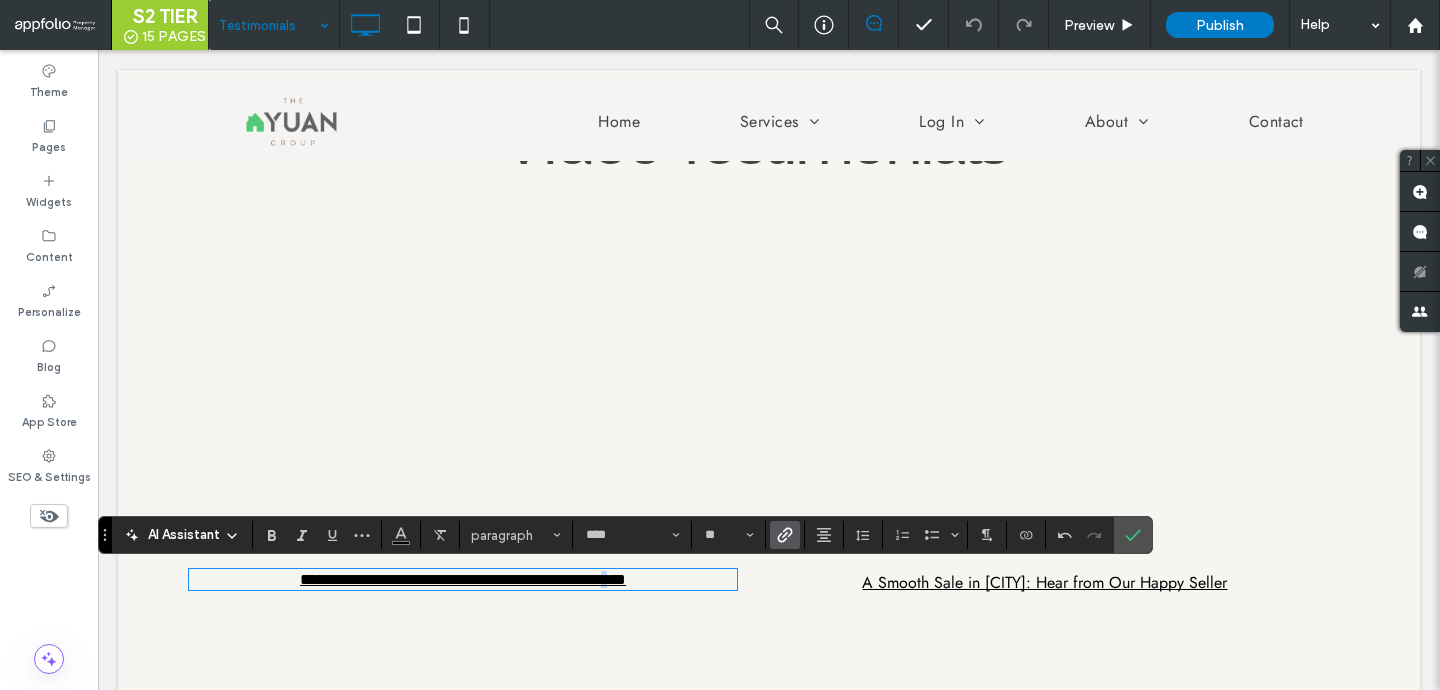click on "**********" at bounding box center (463, 579) 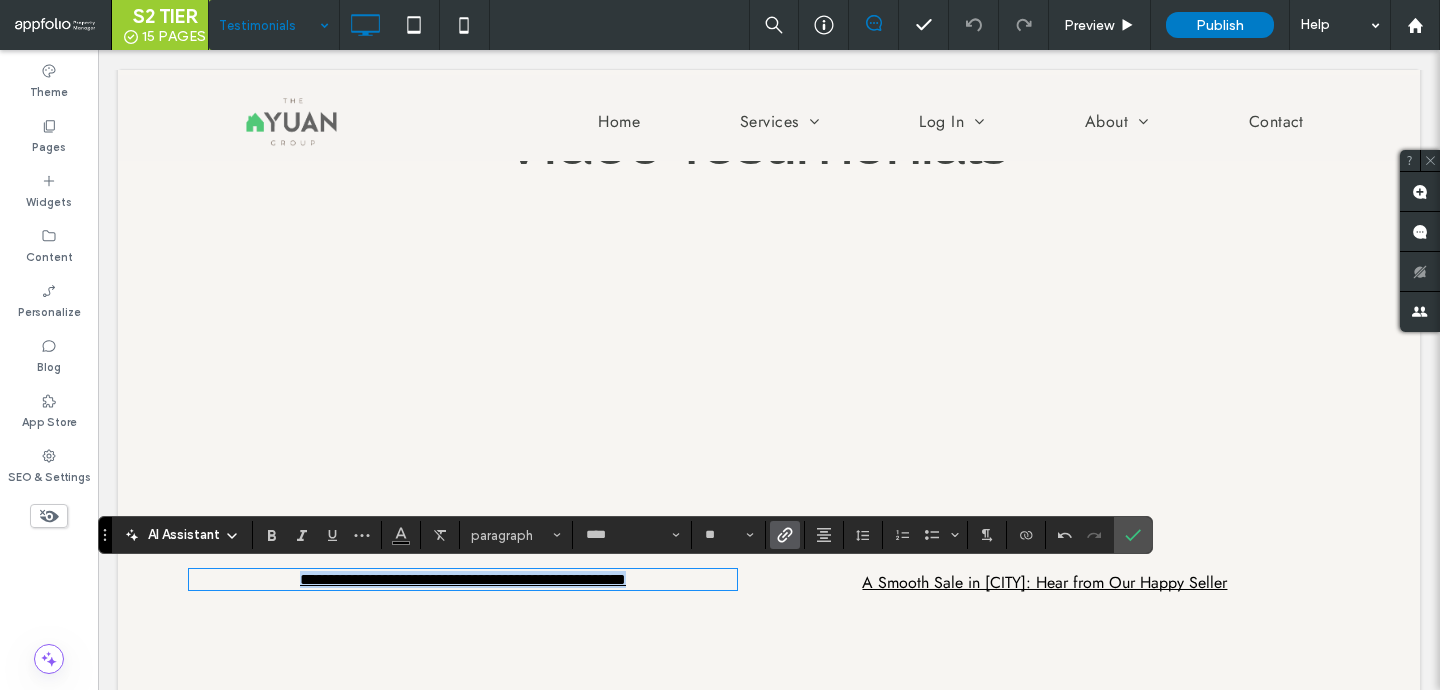 click on "**********" at bounding box center (463, 579) 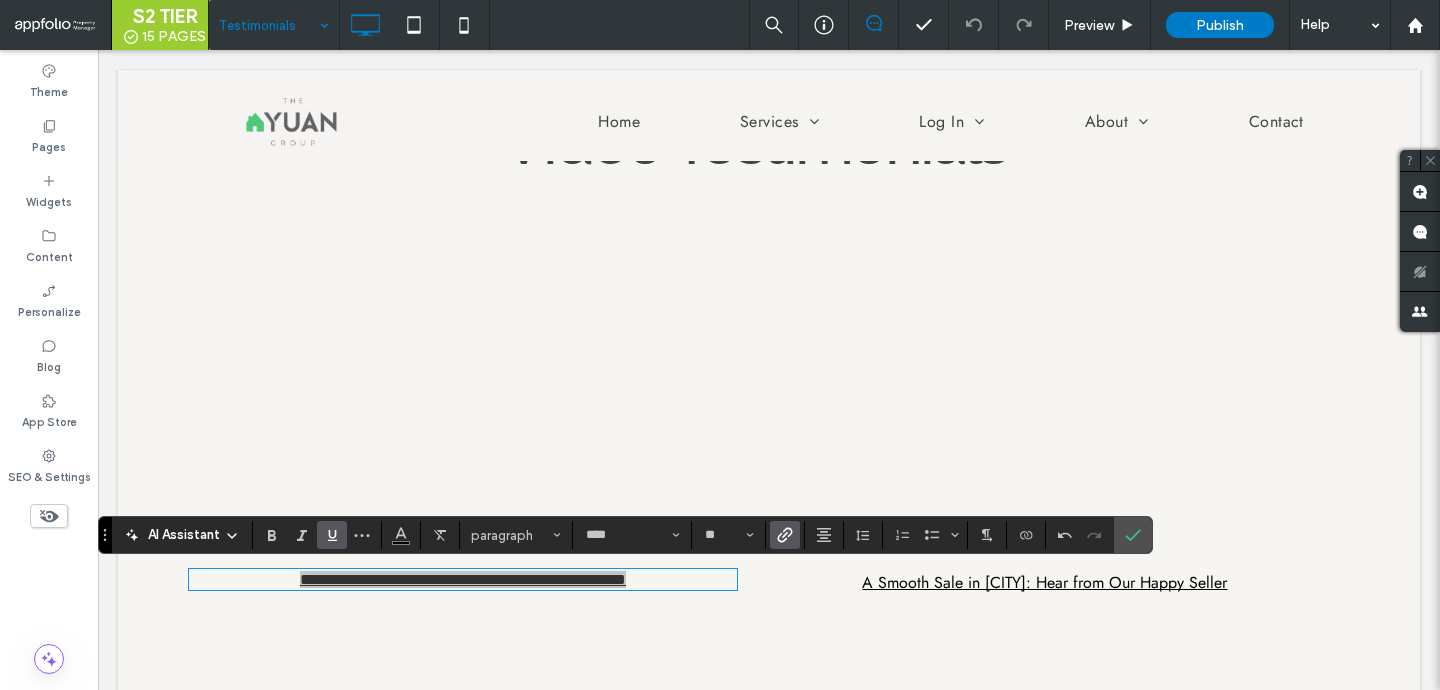 click at bounding box center (785, 535) 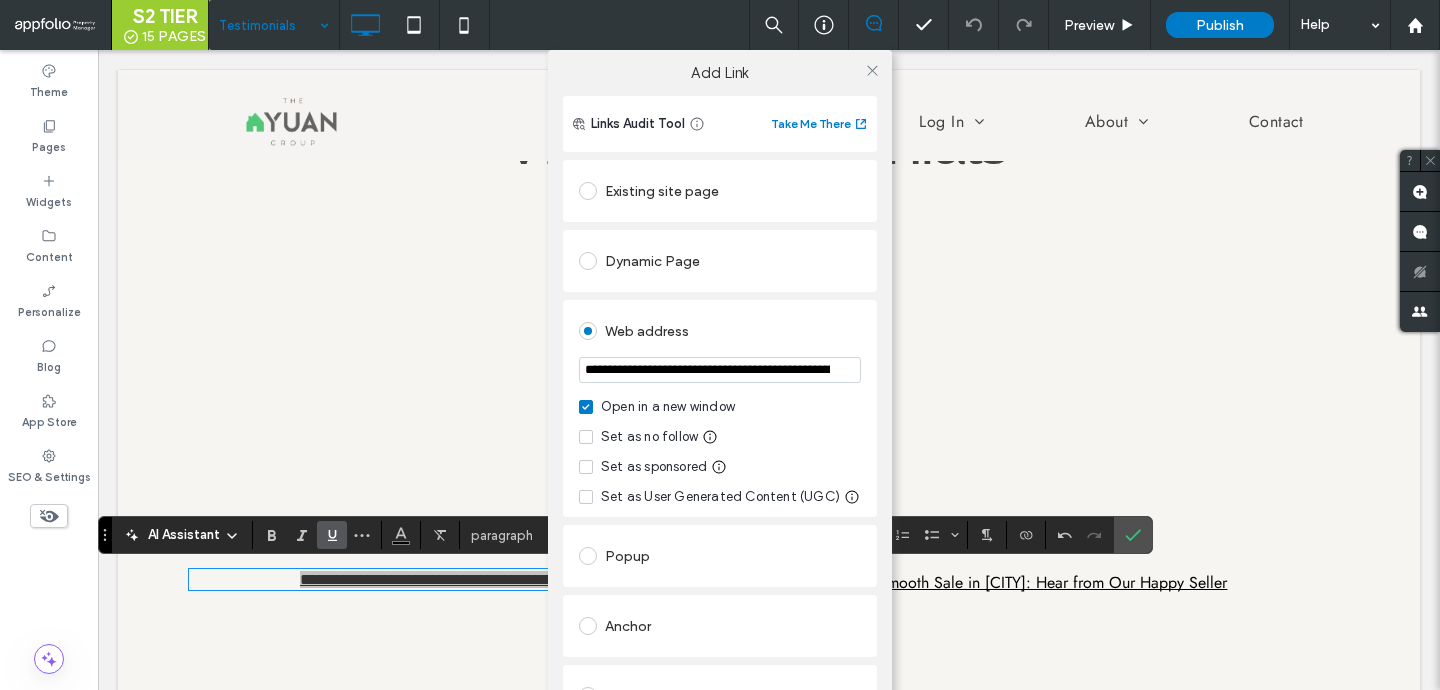 click on "**********" at bounding box center (720, 370) 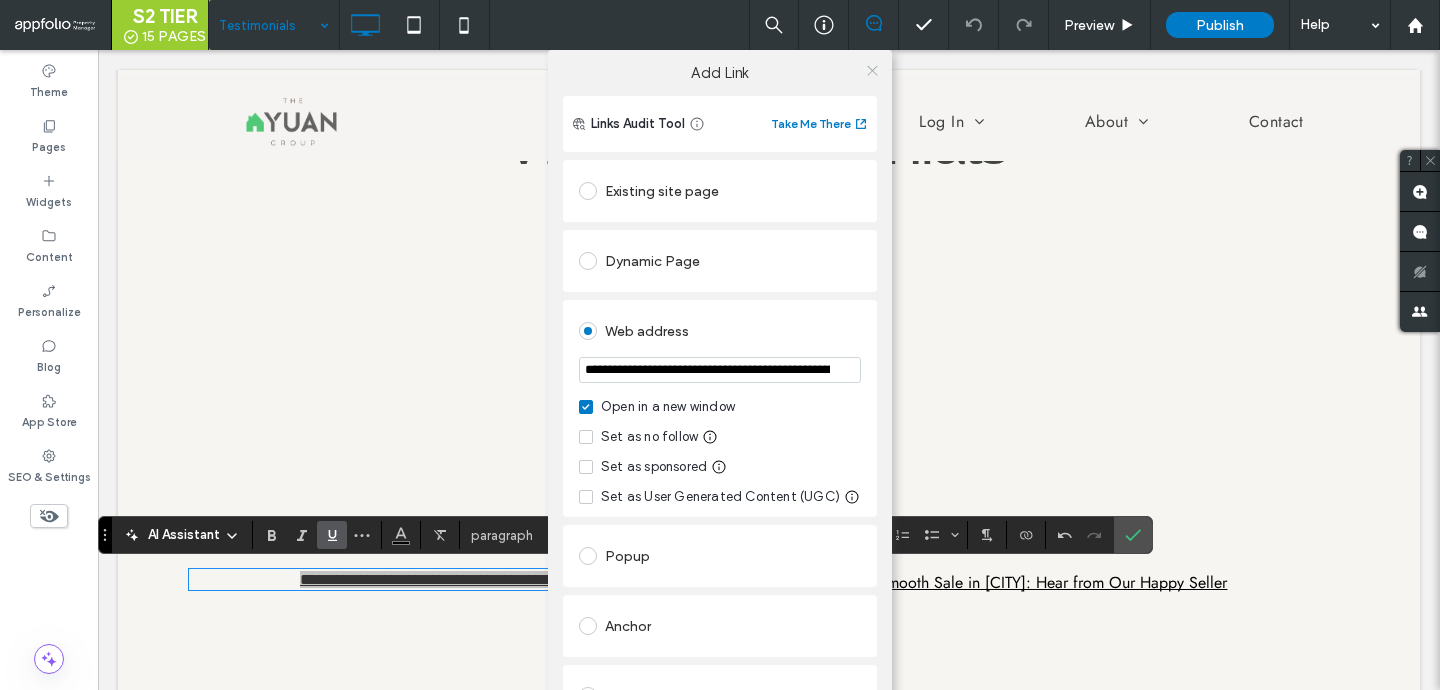 click at bounding box center [872, 70] 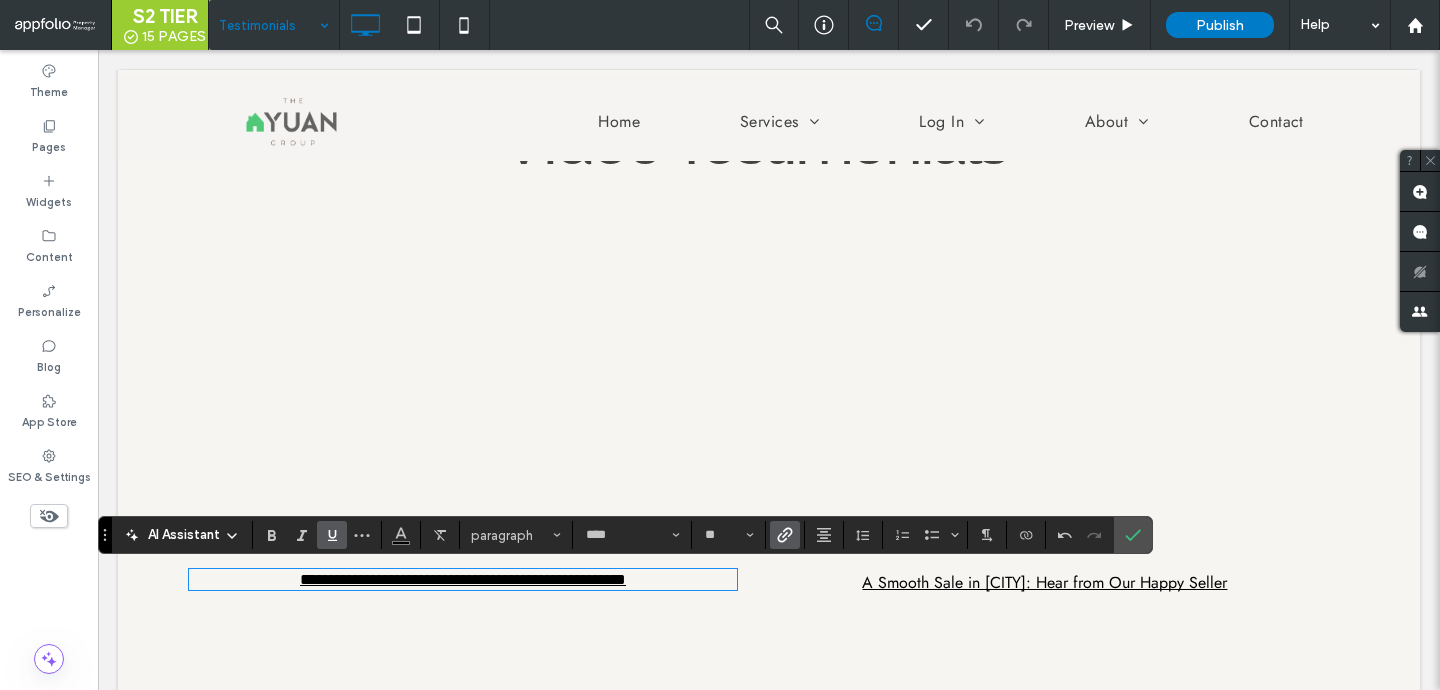 click on "**********" at bounding box center (463, 579) 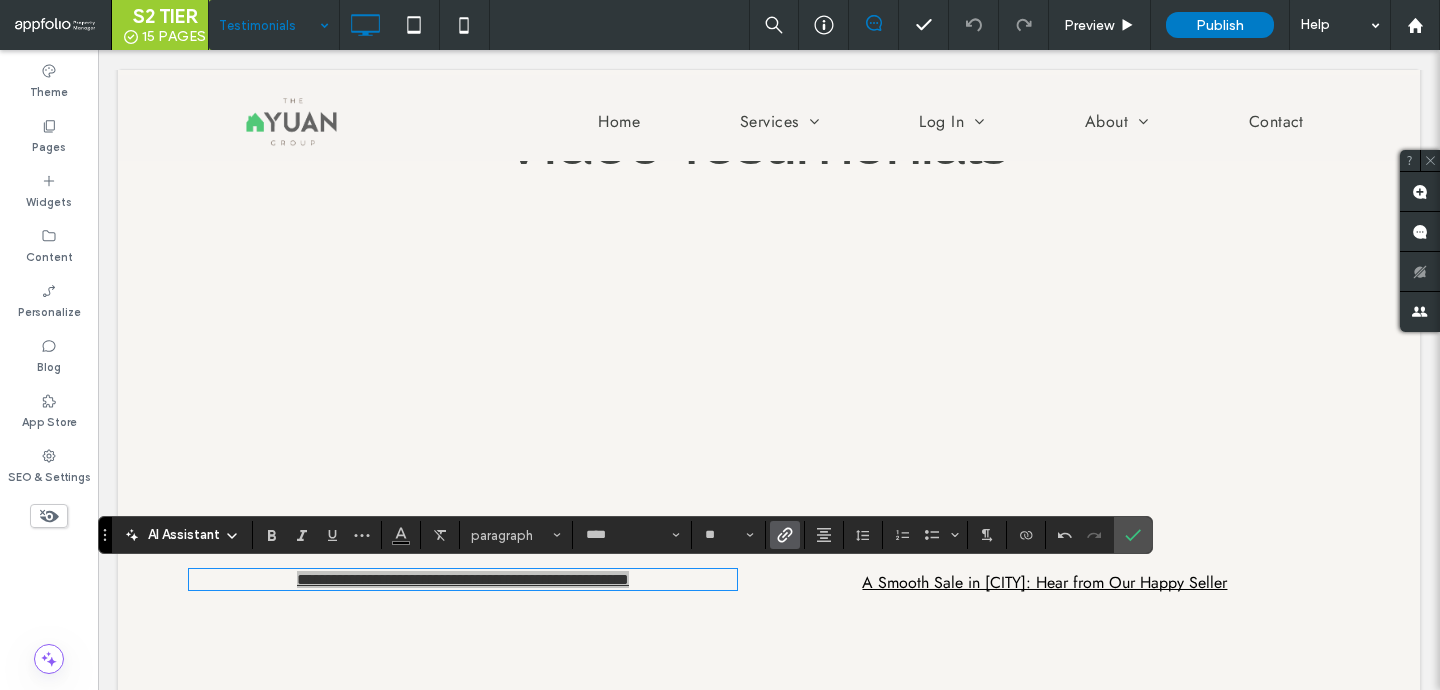 click 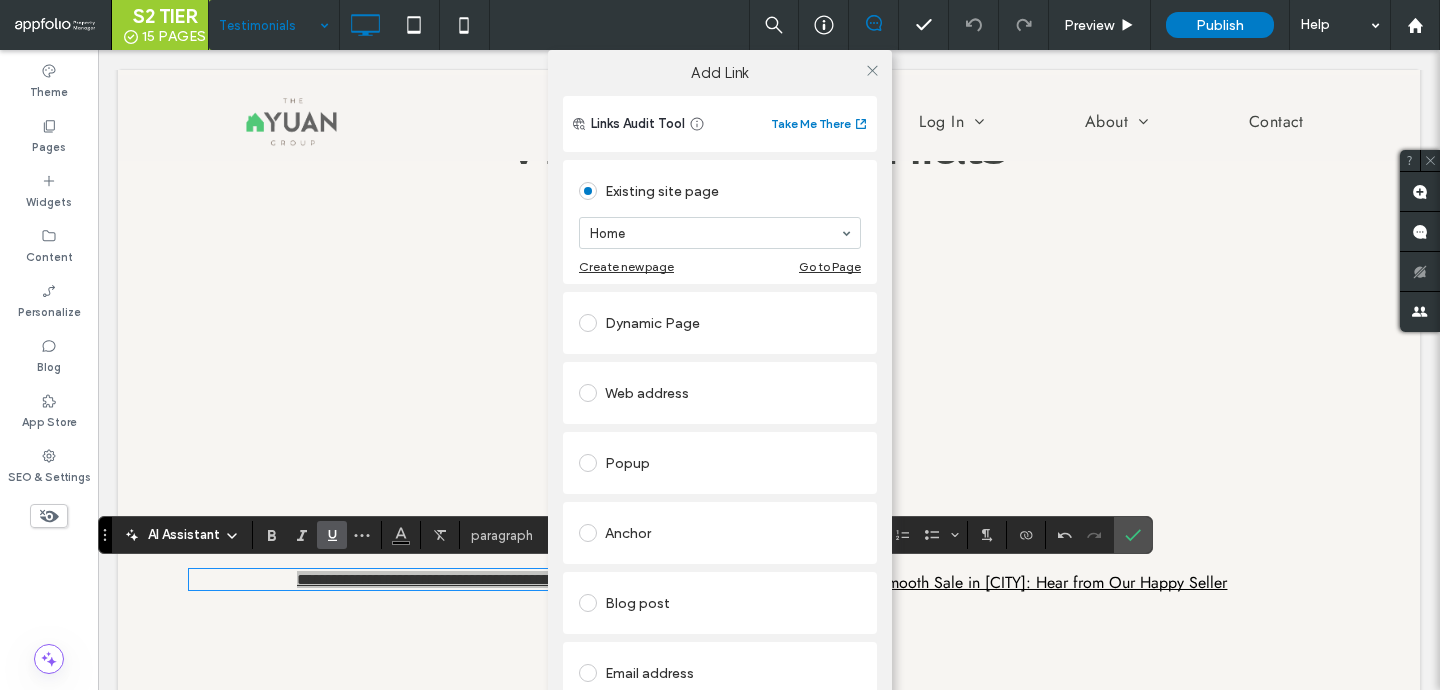 click on "Web address" at bounding box center [720, 393] 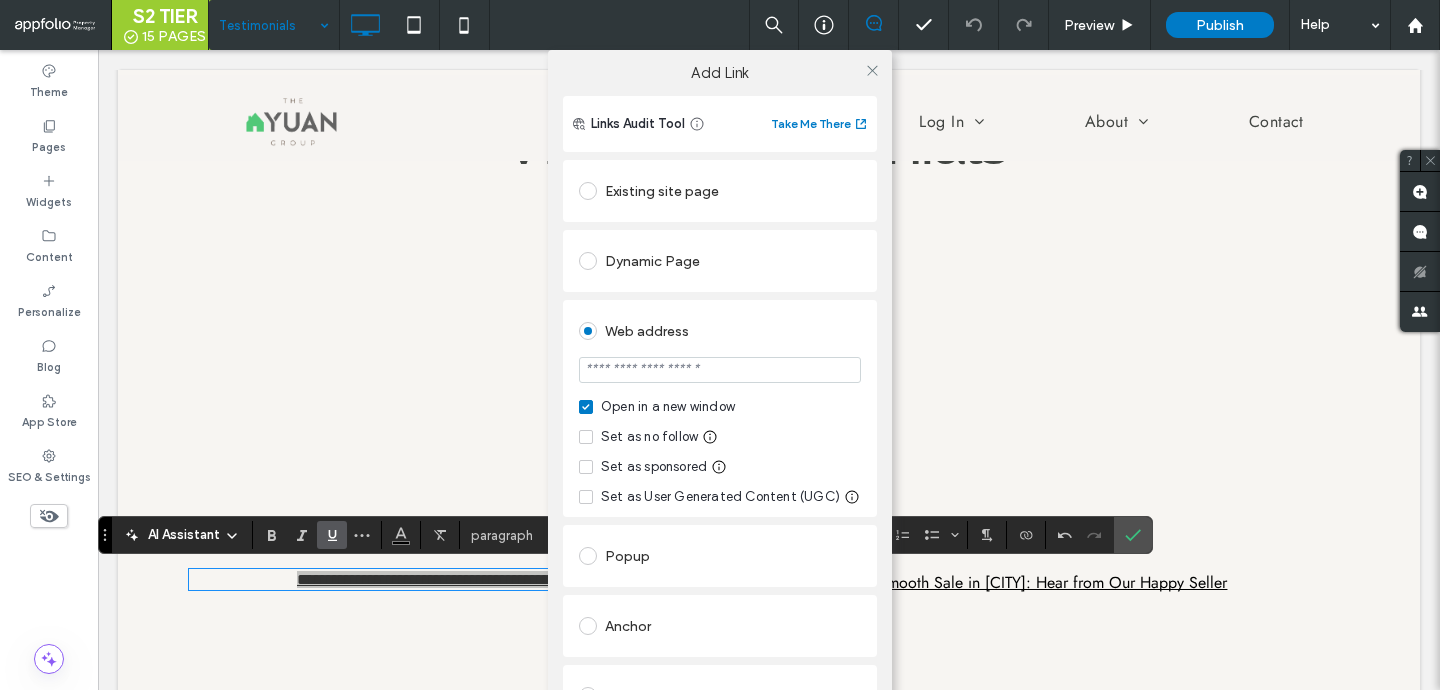 click at bounding box center (720, 370) 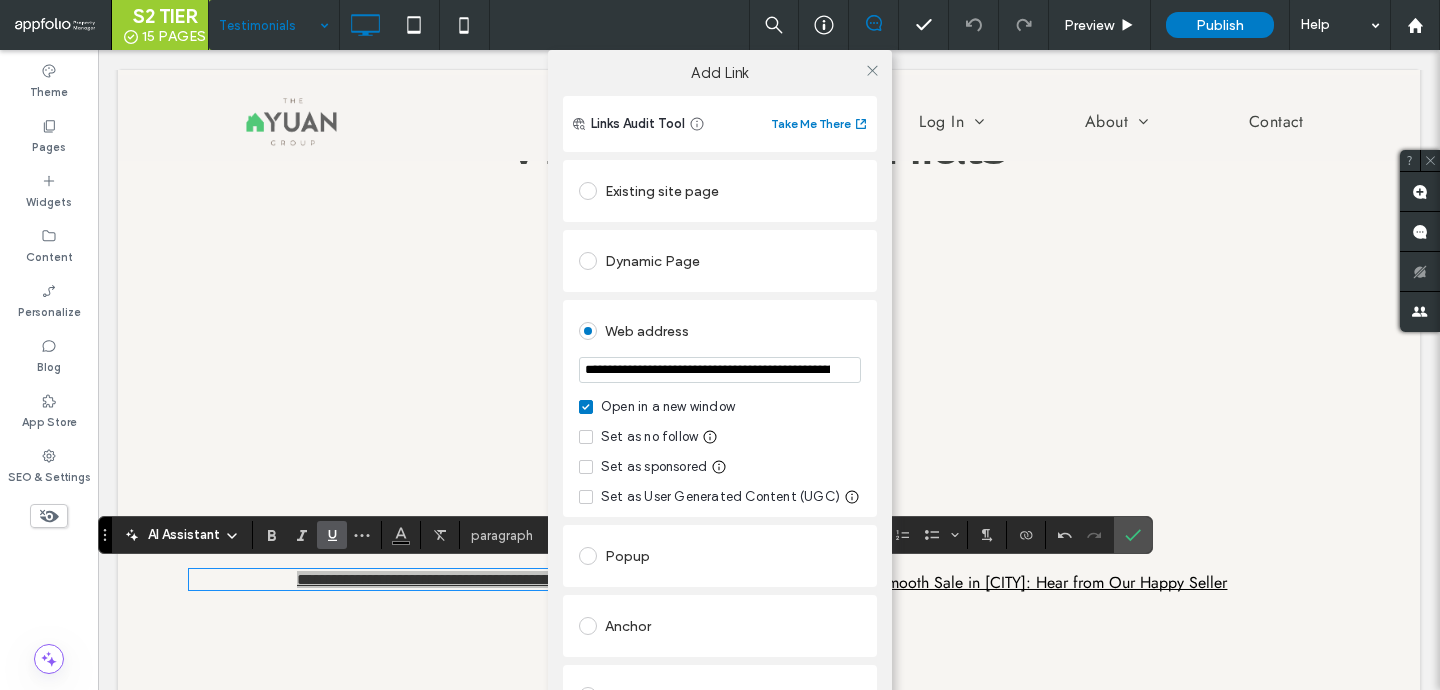 scroll, scrollTop: 0, scrollLeft: 375, axis: horizontal 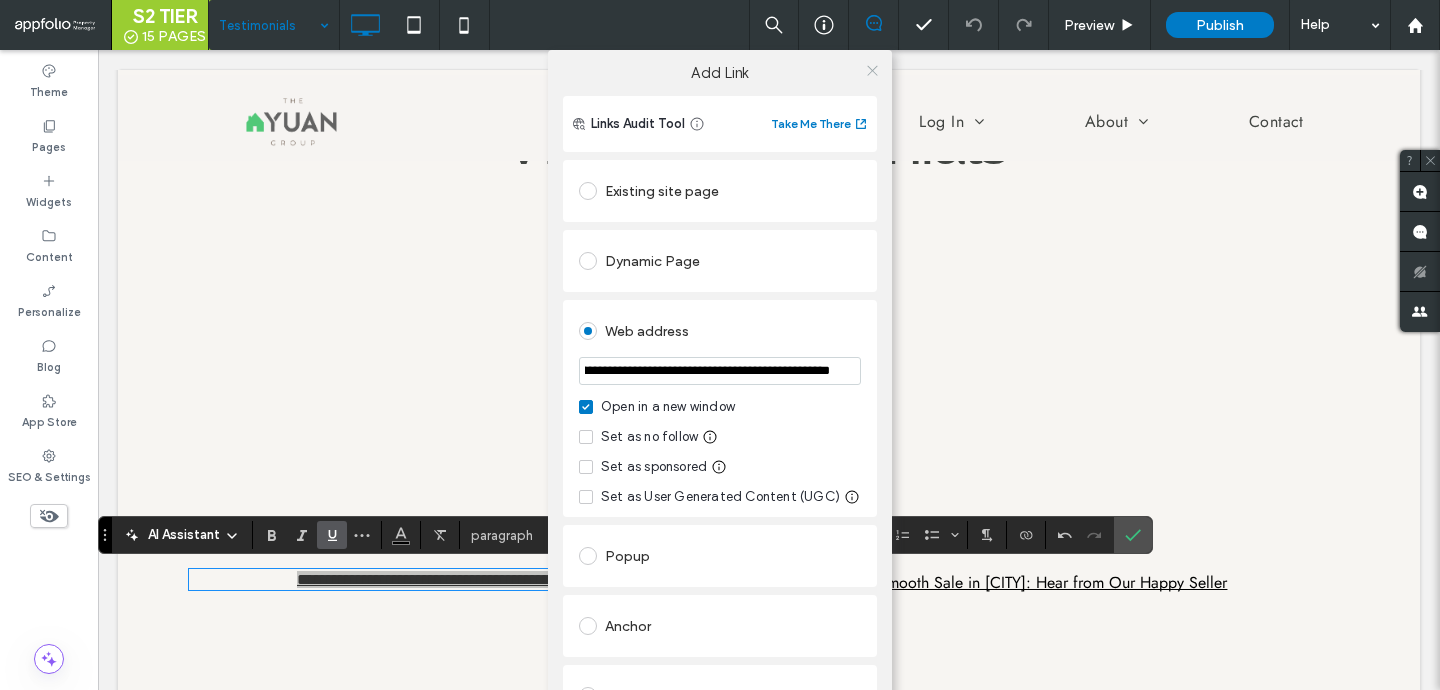 type on "**********" 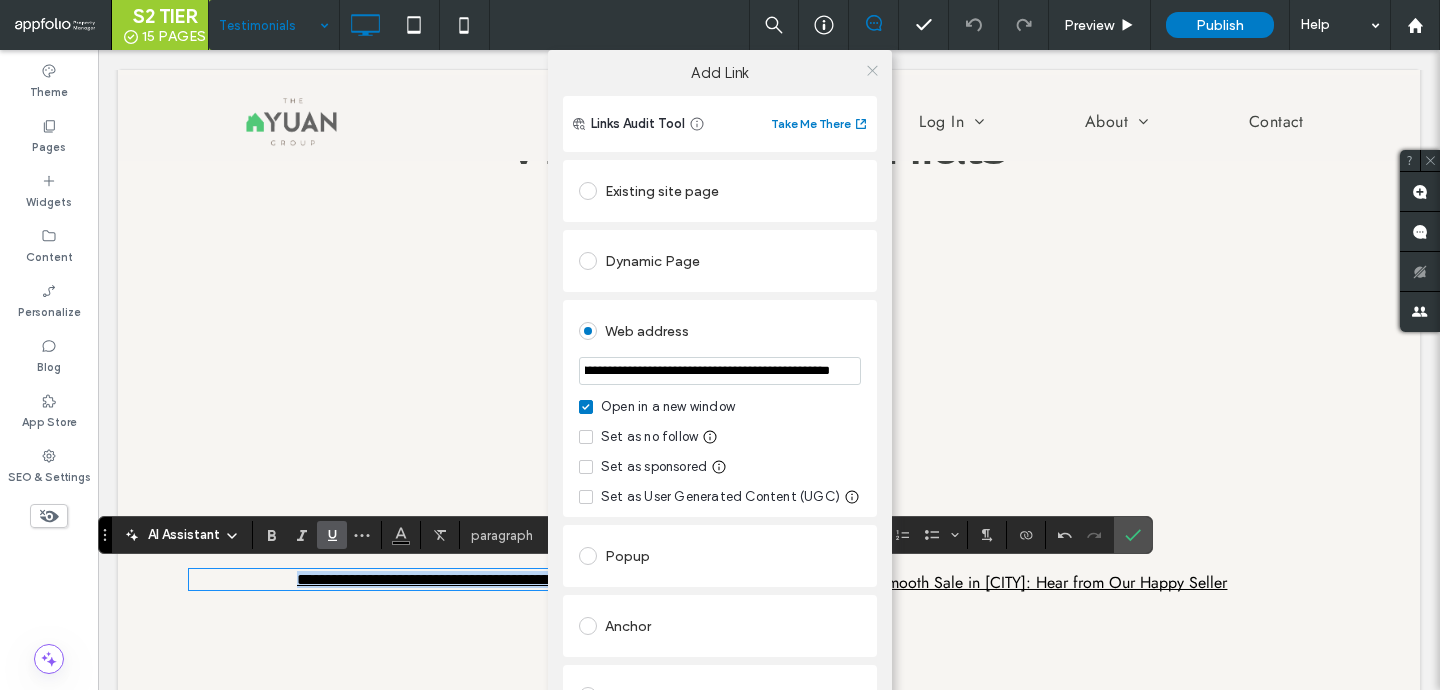 click 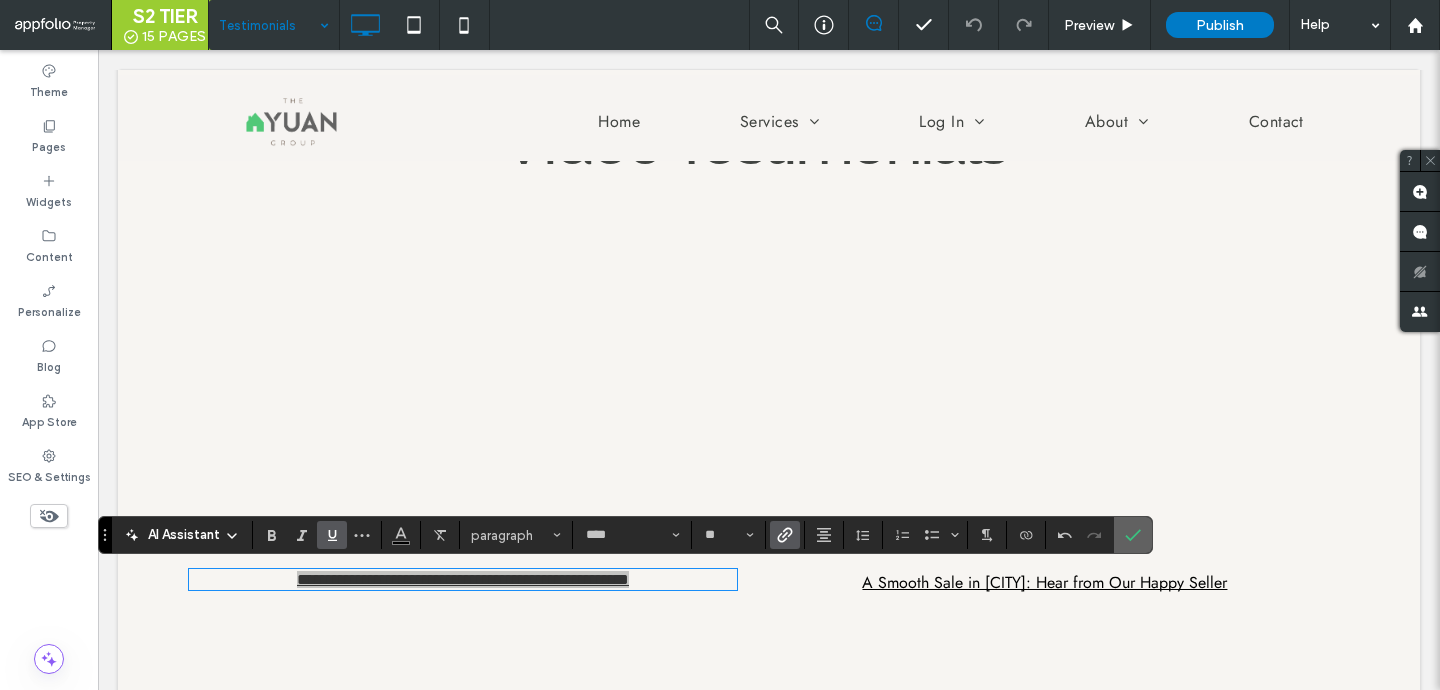 click 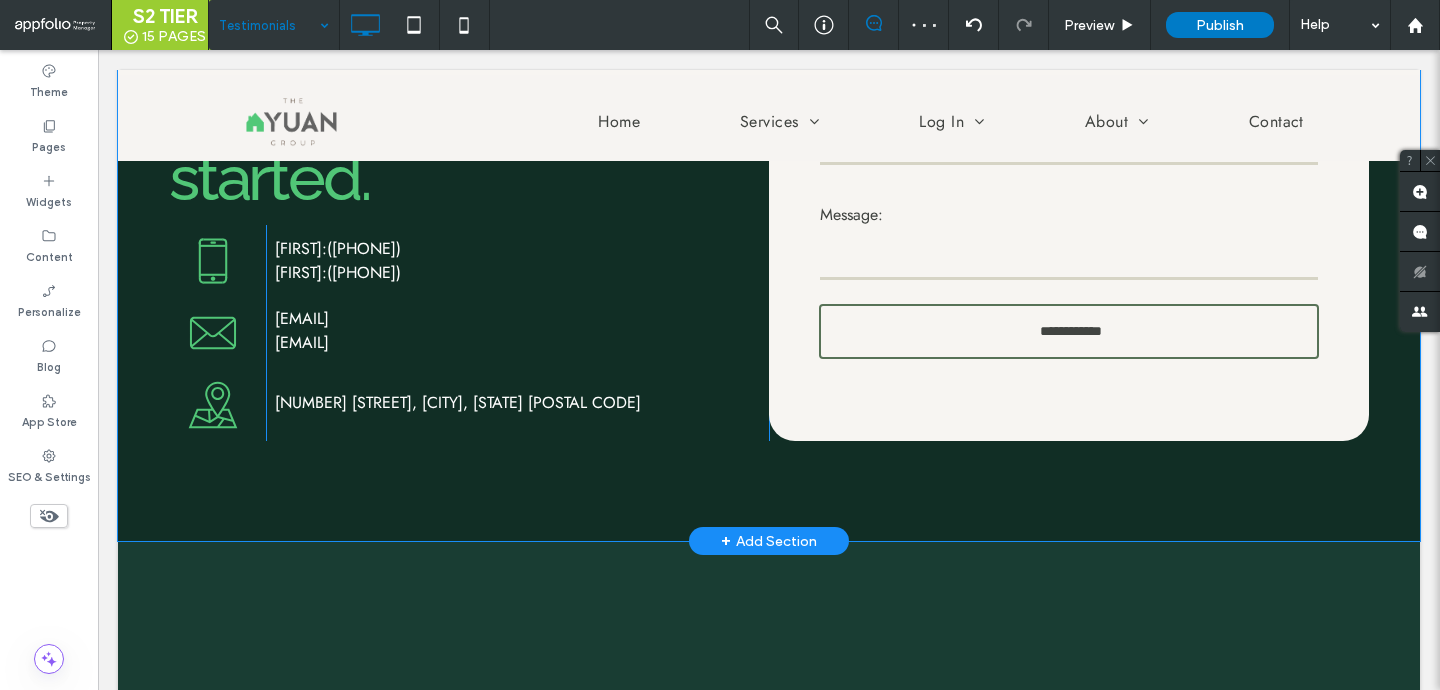 scroll, scrollTop: 2275, scrollLeft: 0, axis: vertical 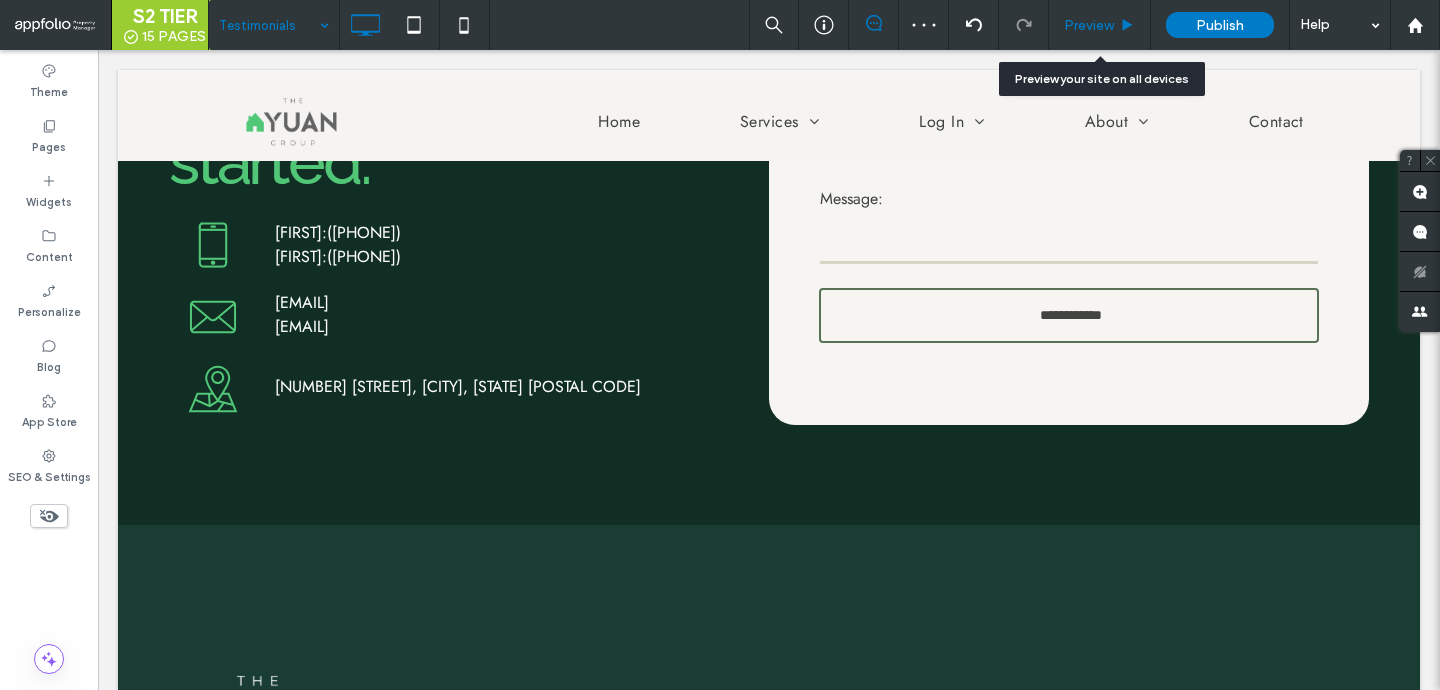click on "Preview" at bounding box center [1089, 25] 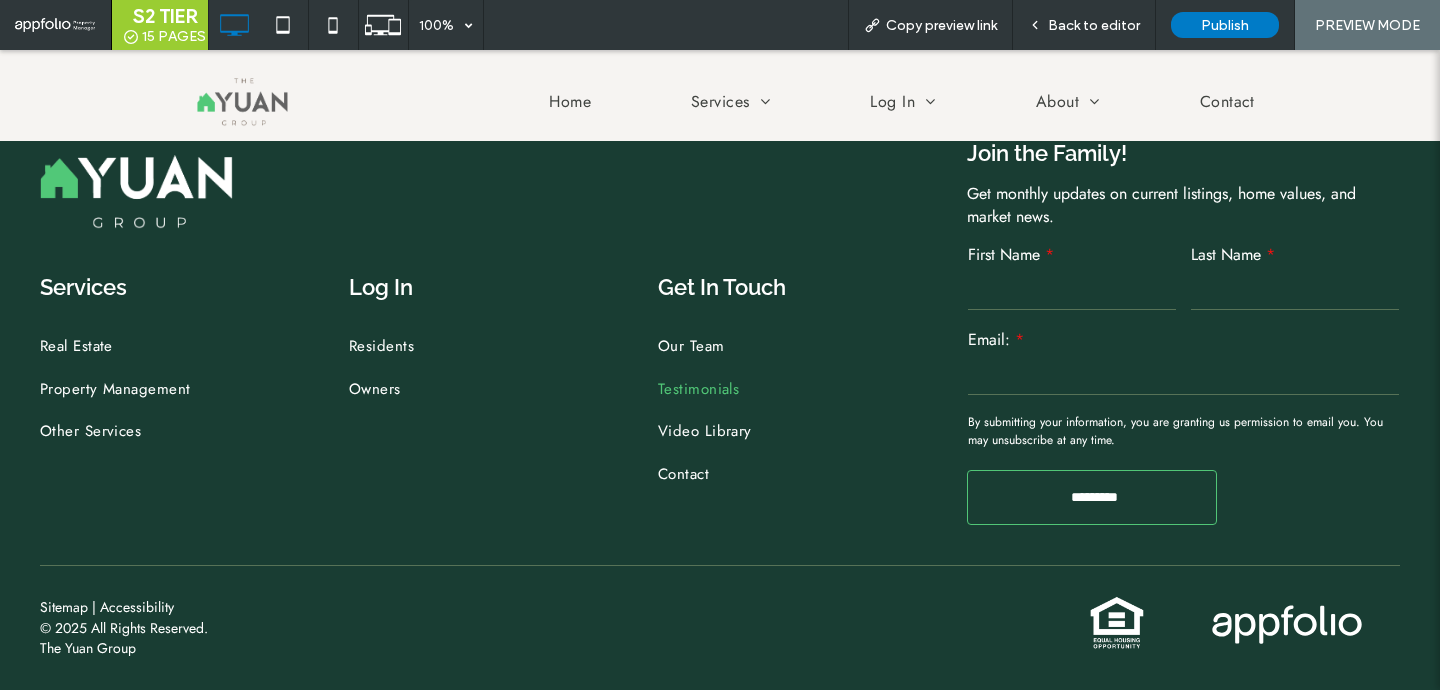 scroll, scrollTop: 2824, scrollLeft: 0, axis: vertical 